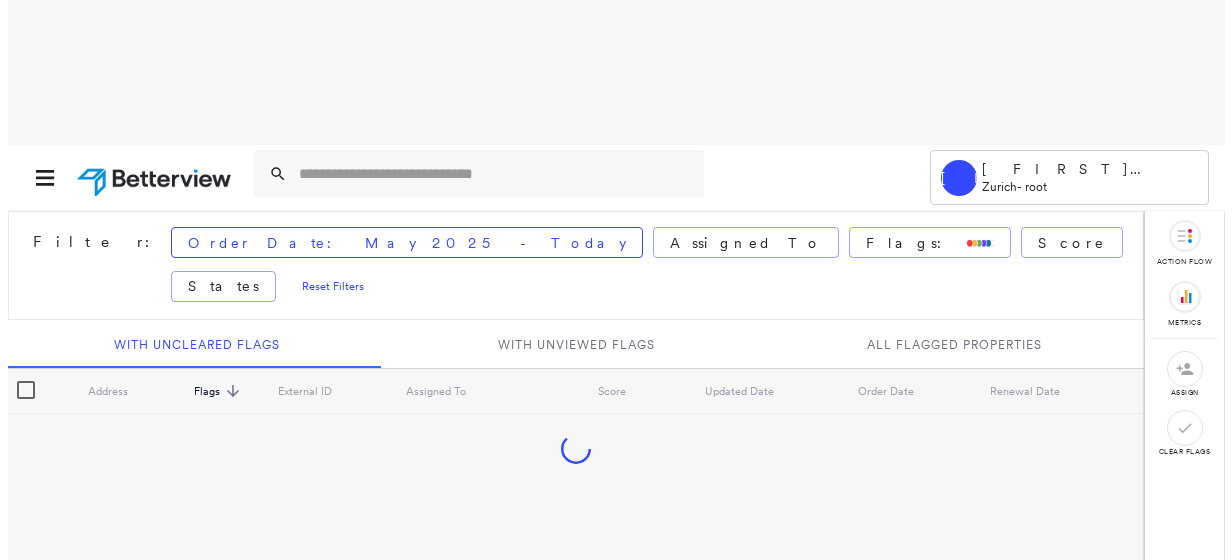 scroll, scrollTop: 0, scrollLeft: 0, axis: both 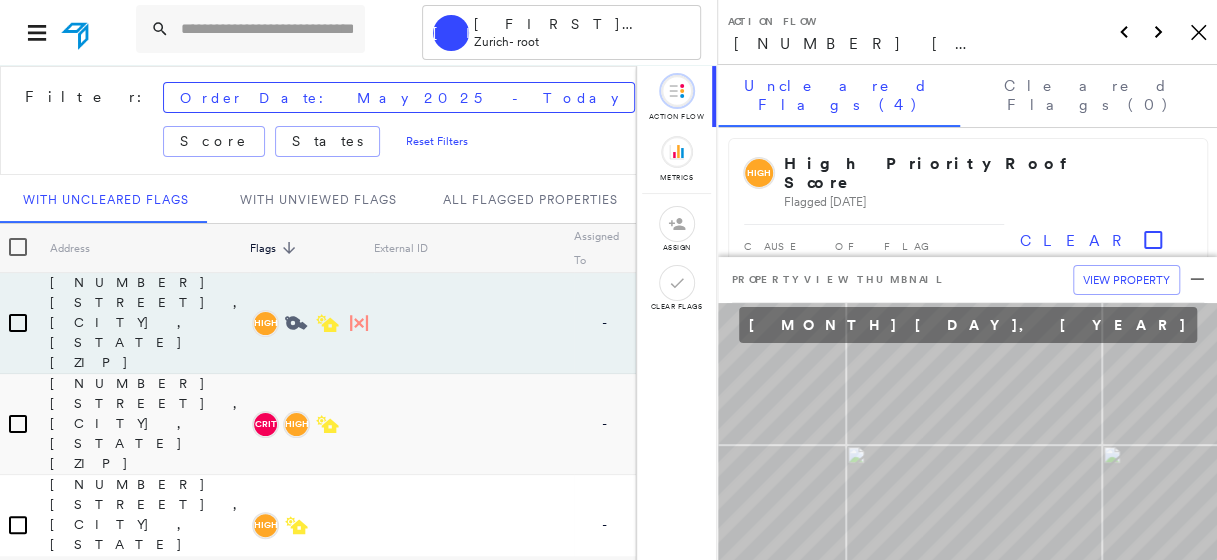click 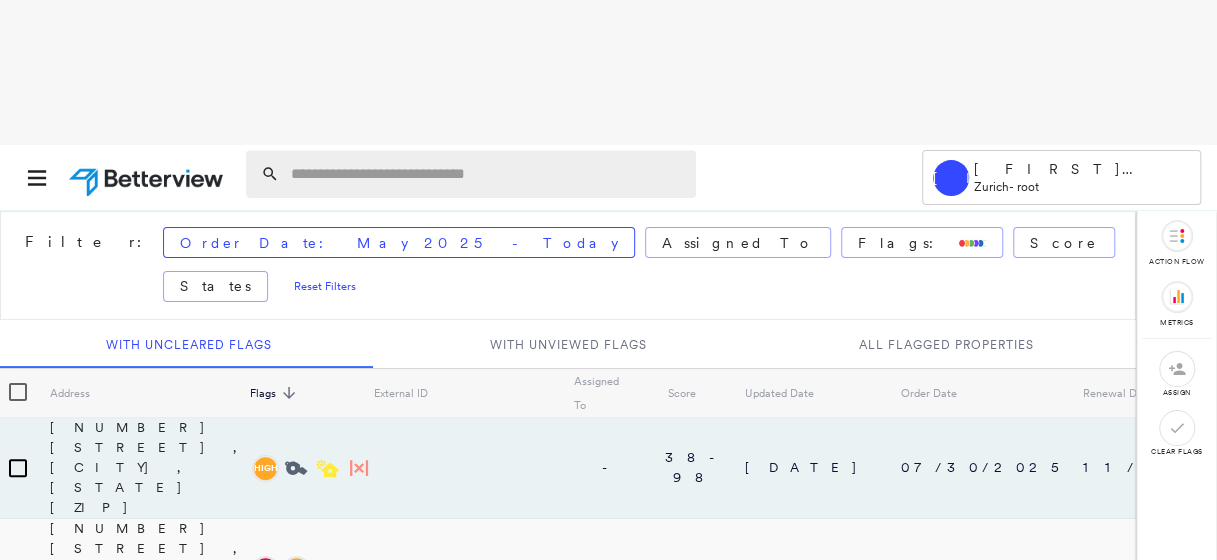 click at bounding box center (487, 174) 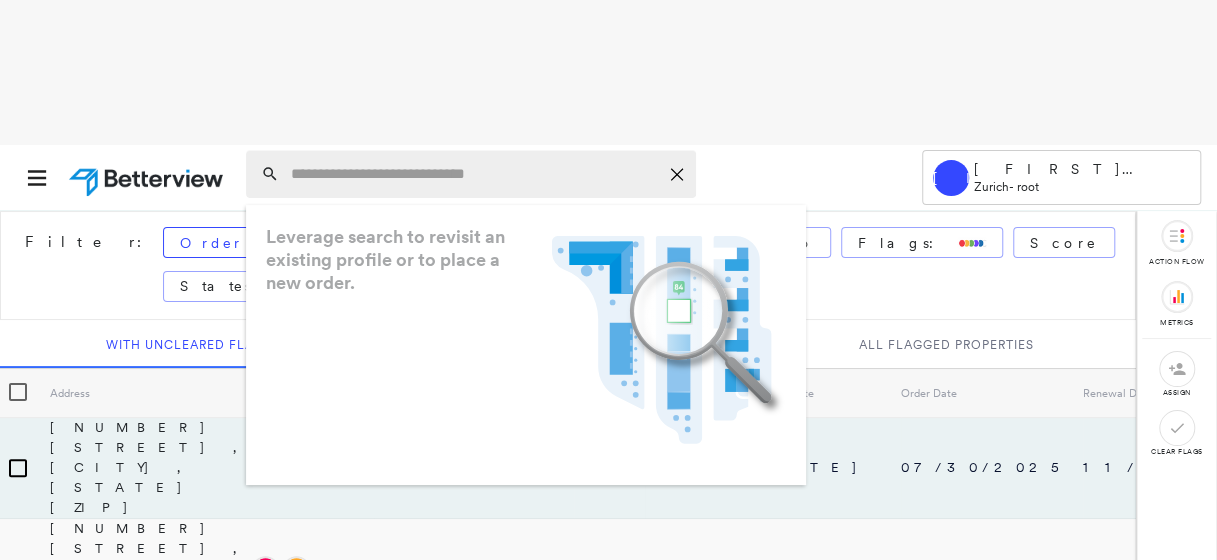 click 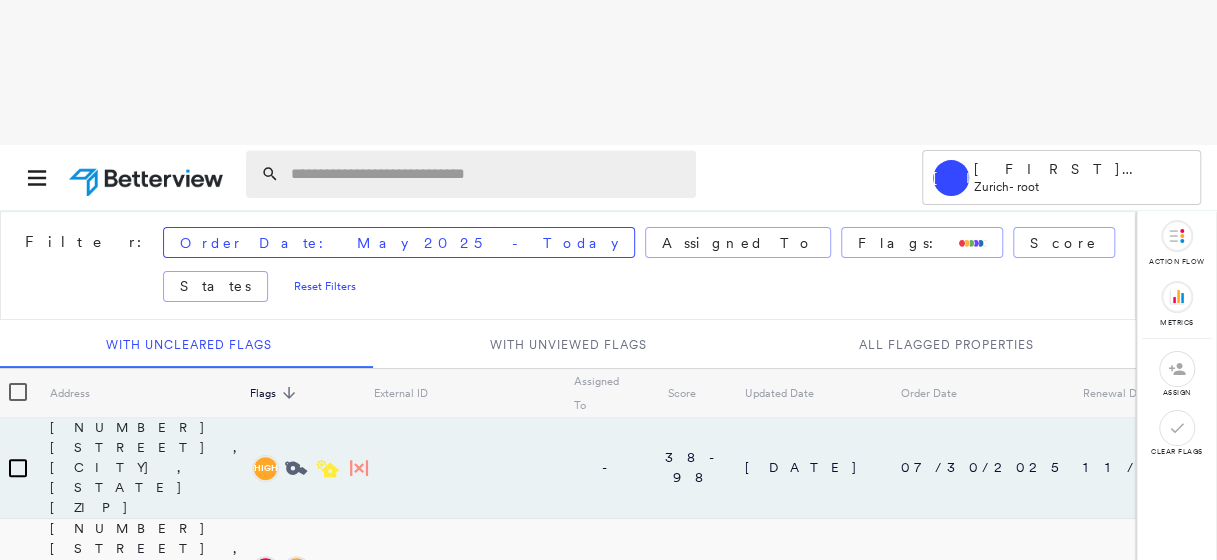click at bounding box center (487, 174) 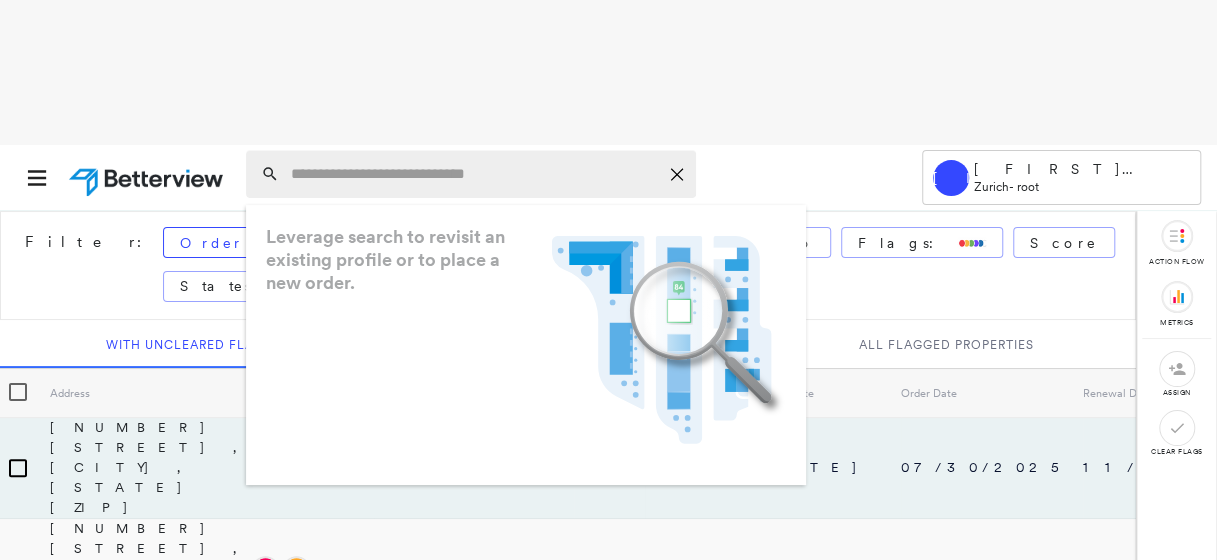 paste on "**********" 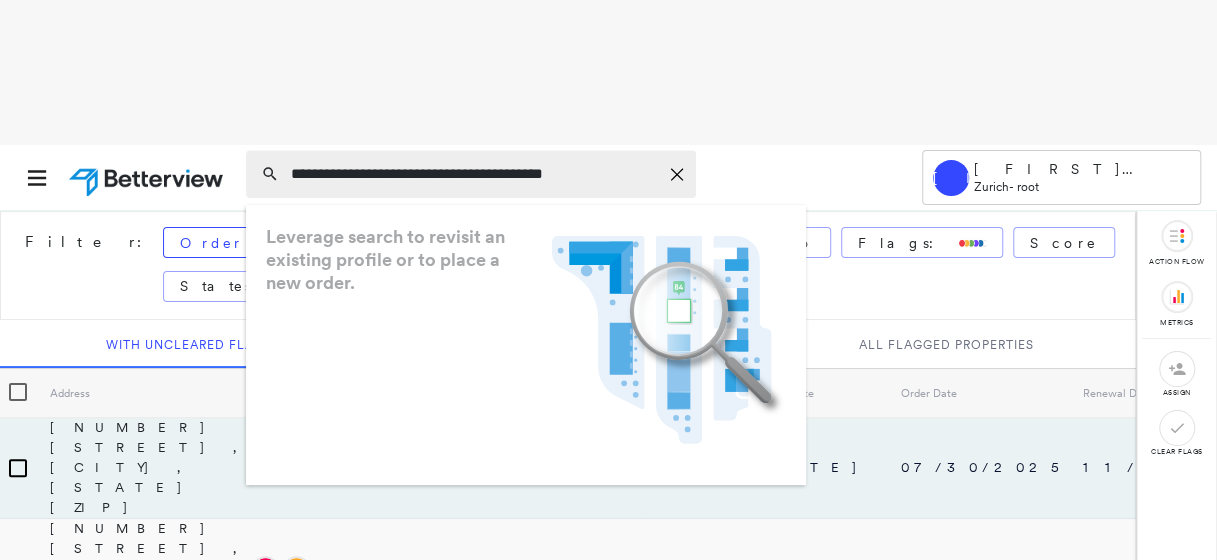 click on "**********" at bounding box center (474, 174) 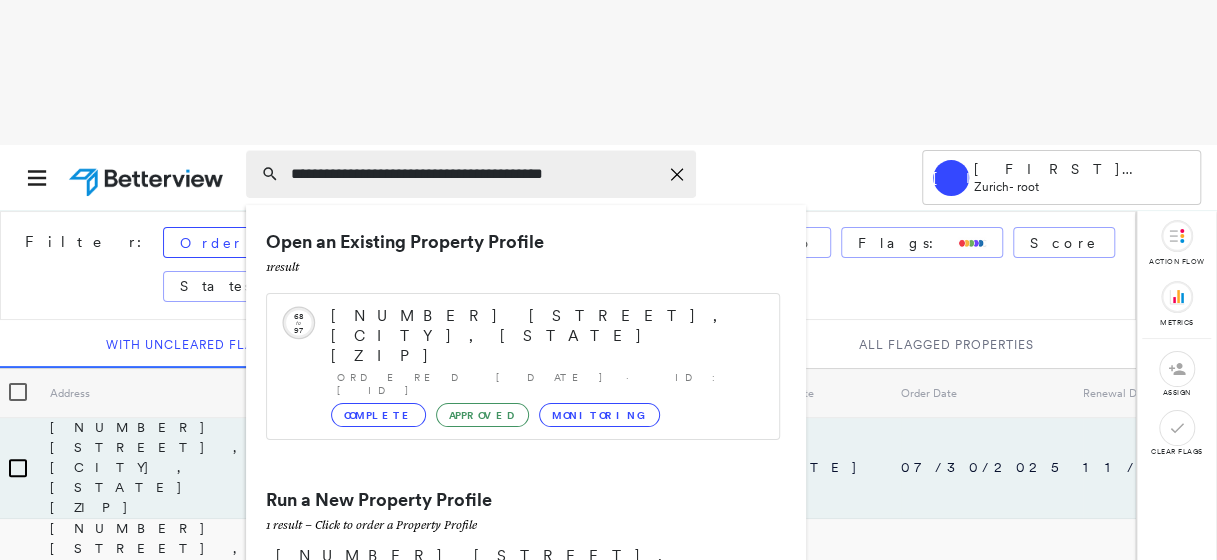 type on "**********" 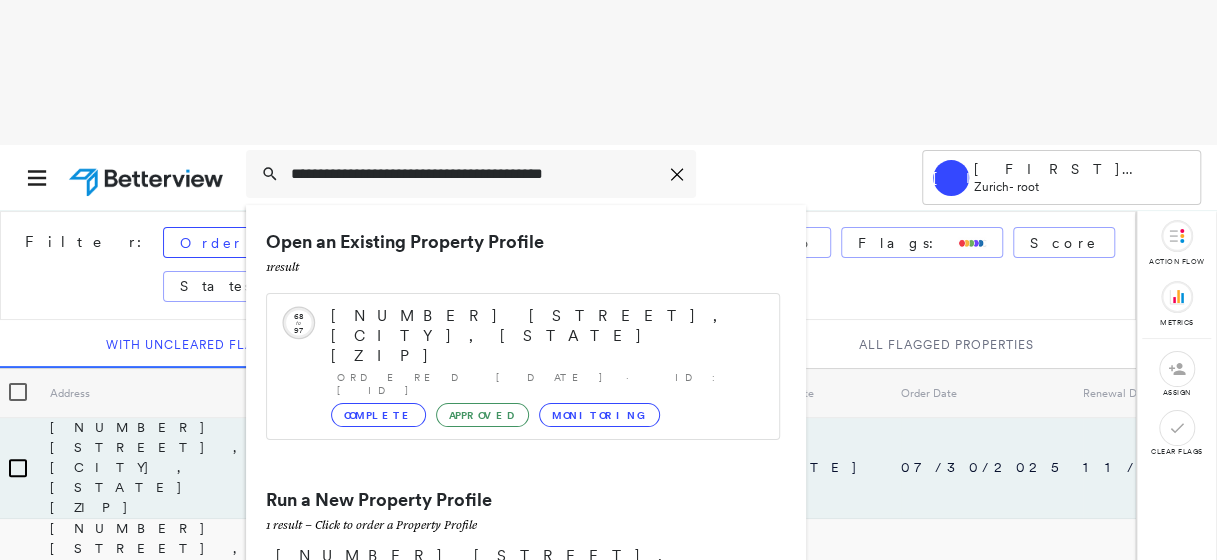 drag, startPoint x: 413, startPoint y: 168, endPoint x: 671, endPoint y: 90, distance: 269.53293 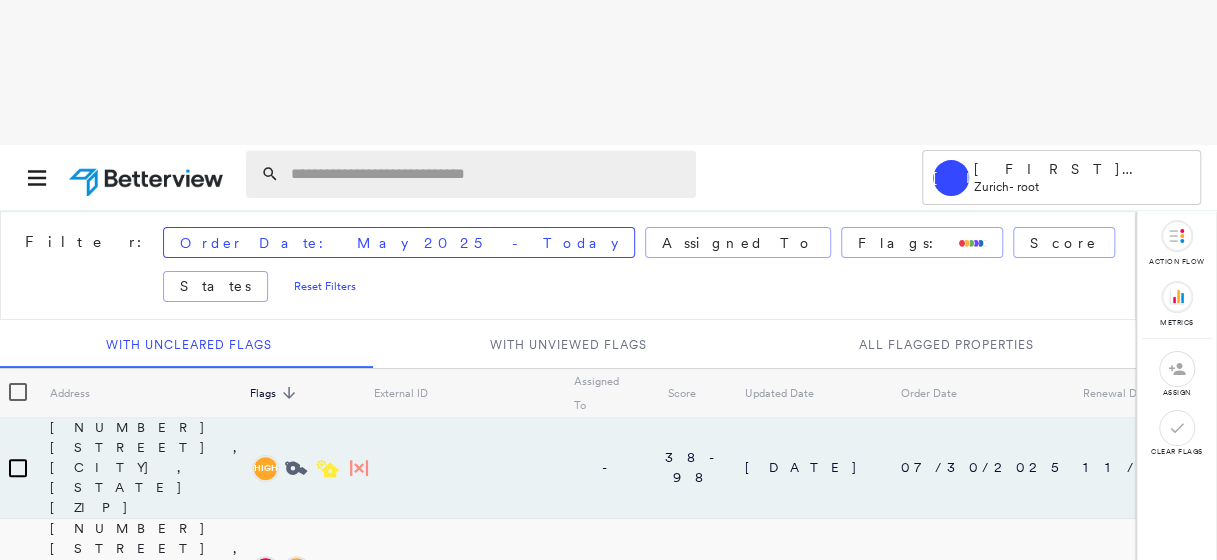 click at bounding box center [487, 174] 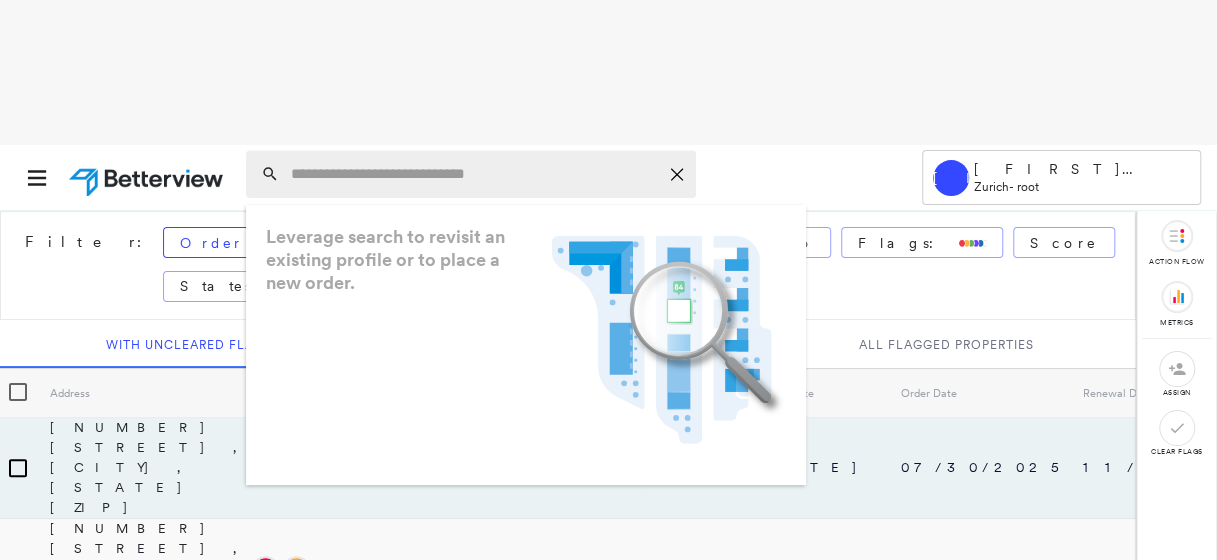 paste on "**********" 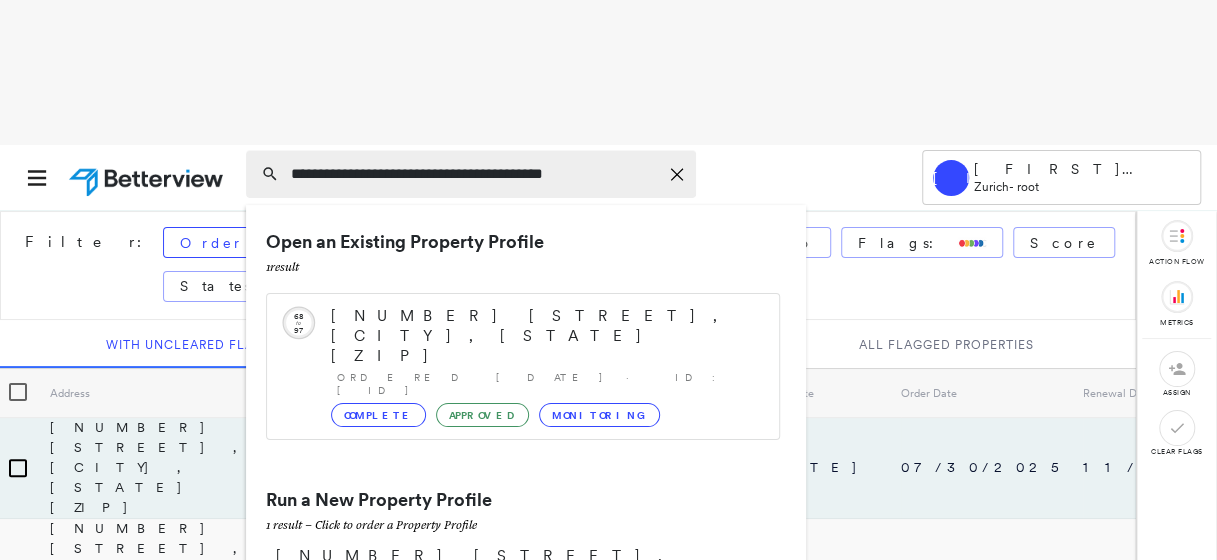 click on "**********" at bounding box center (474, 174) 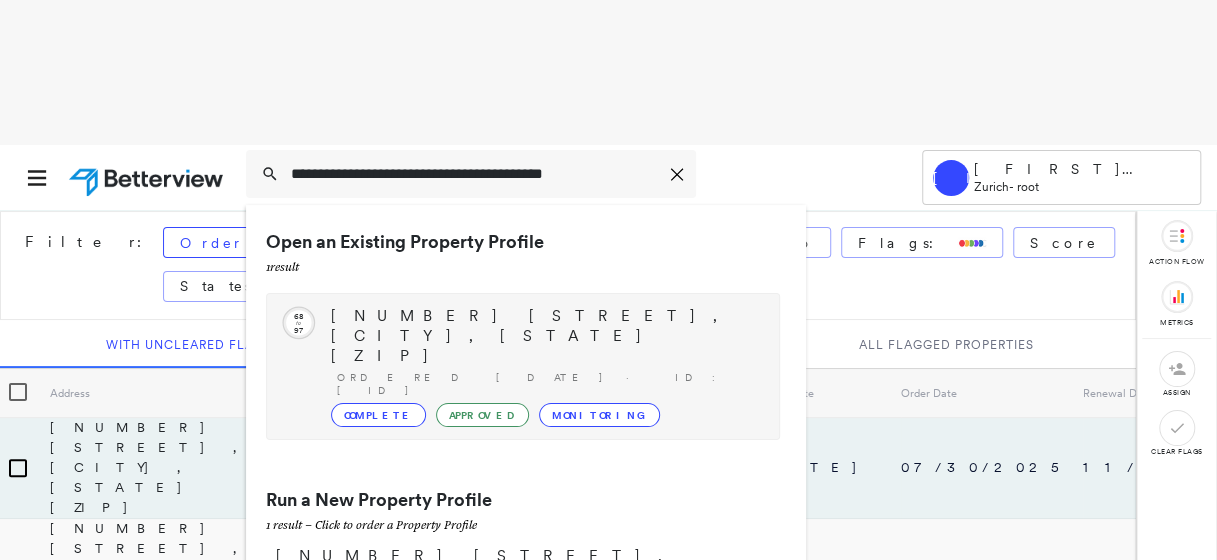 type on "**********" 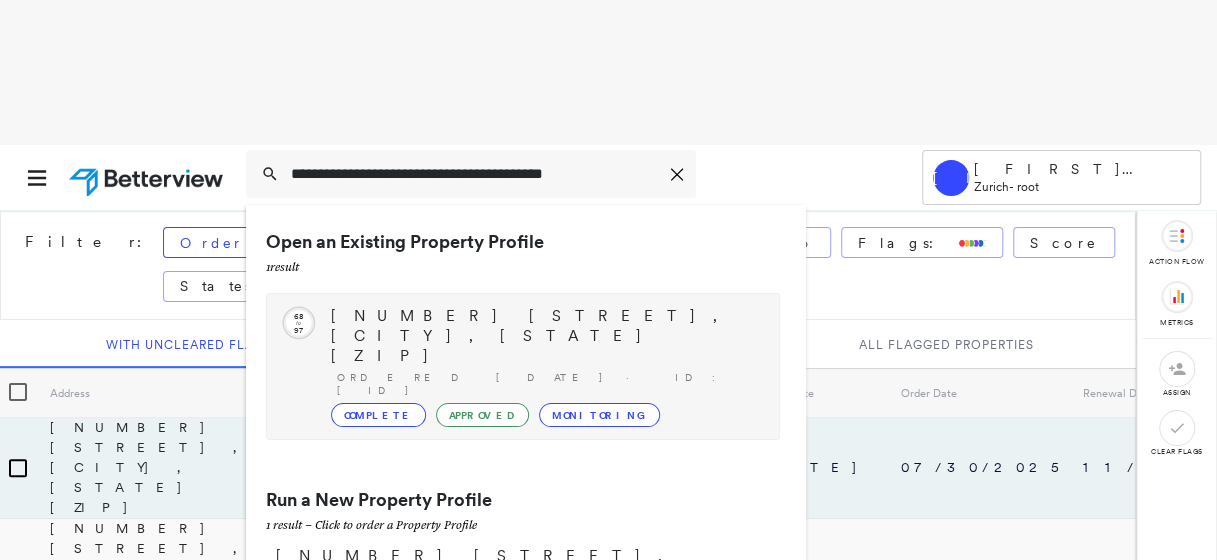 click on "Complete" at bounding box center (378, 415) 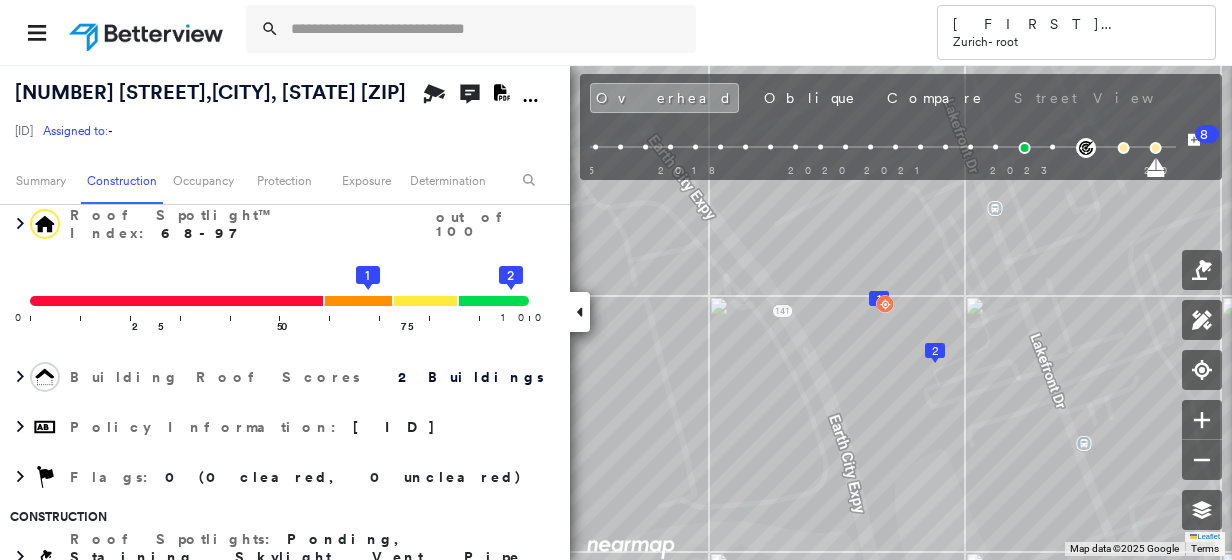 scroll, scrollTop: 156, scrollLeft: 0, axis: vertical 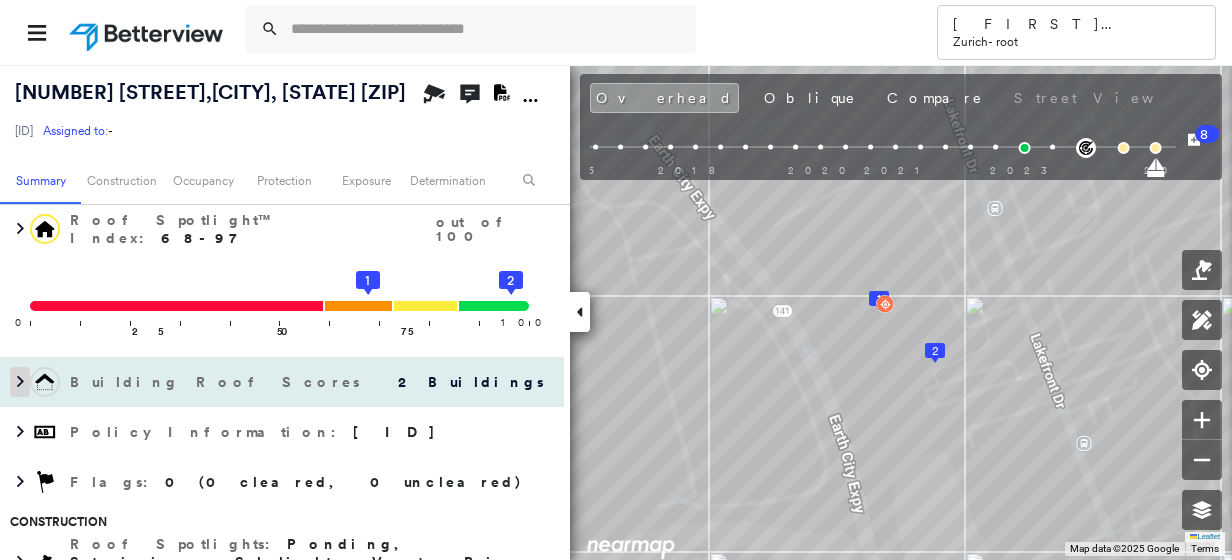 click at bounding box center (20, 382) 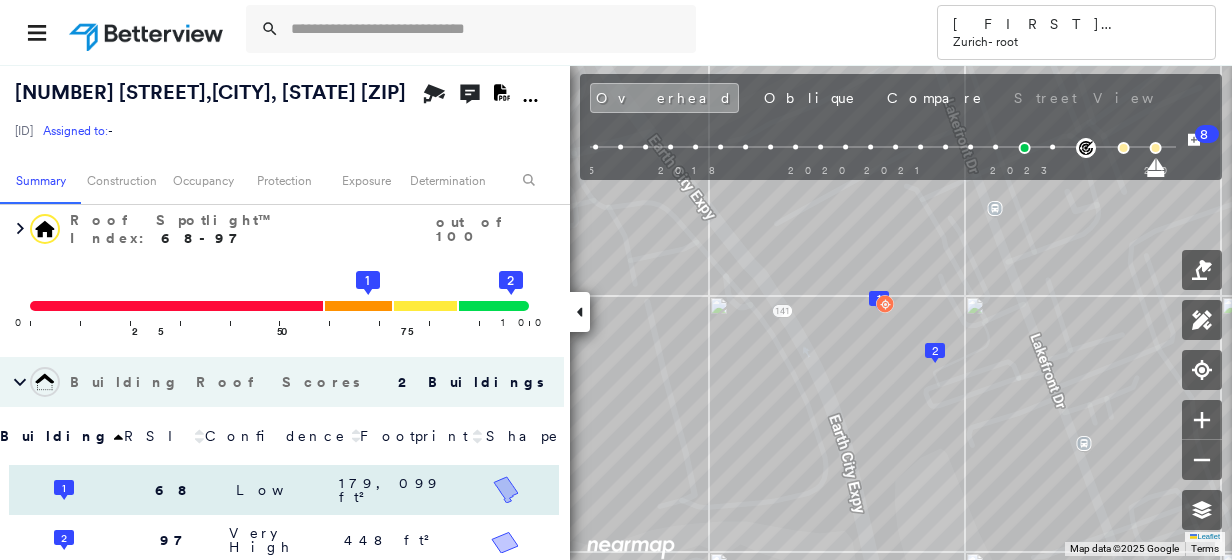 click on "1" 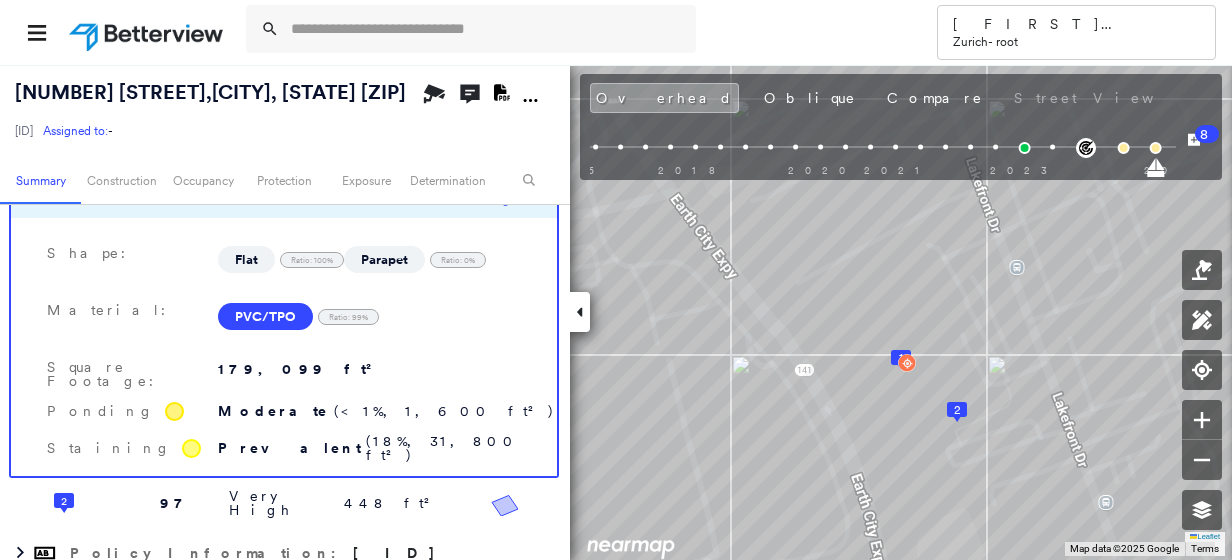 scroll, scrollTop: 462, scrollLeft: 0, axis: vertical 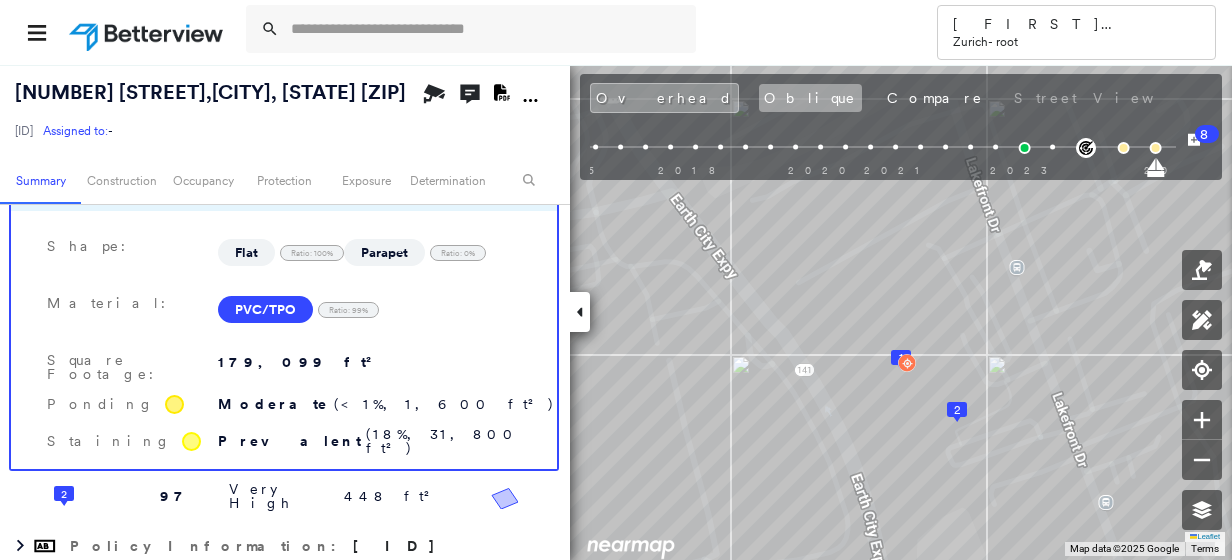 click on "Oblique" at bounding box center (810, 98) 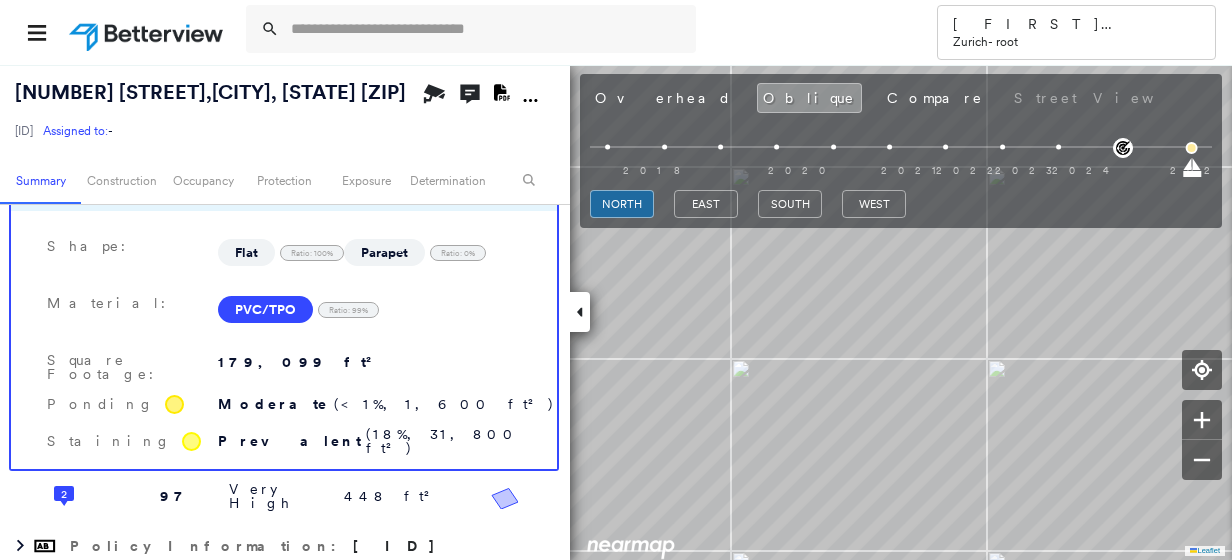 click on "Google" at bounding box center [1273, 98] 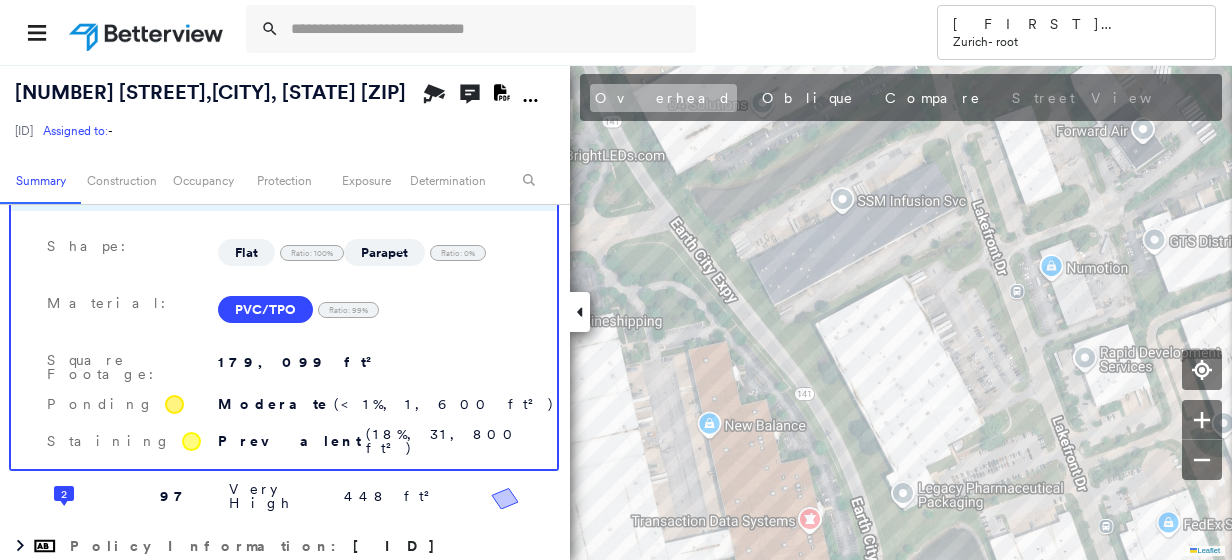 click on "Overhead" at bounding box center (663, 98) 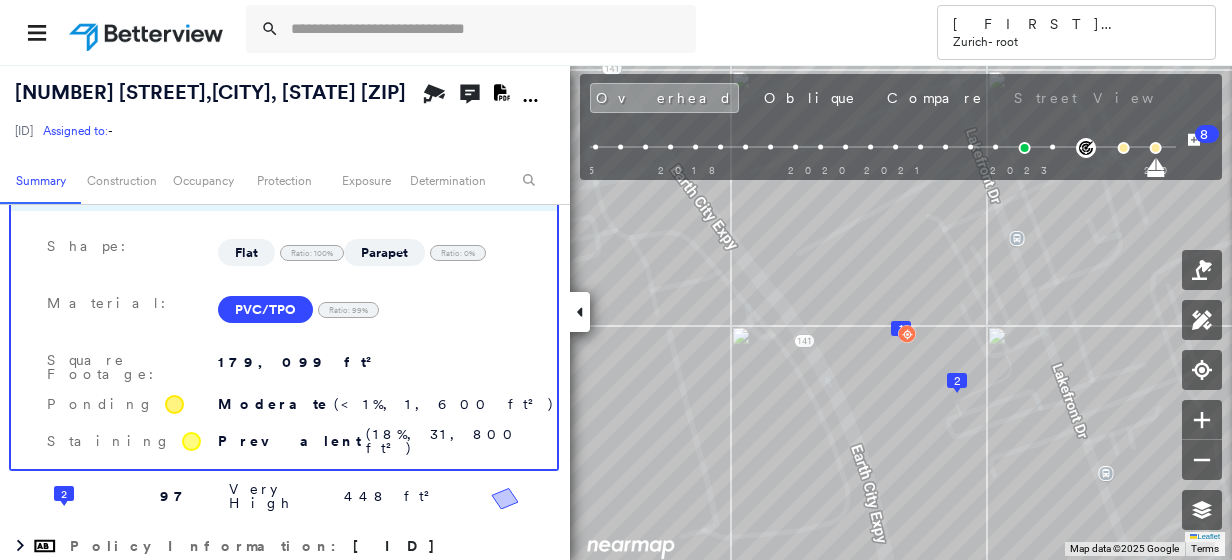 type 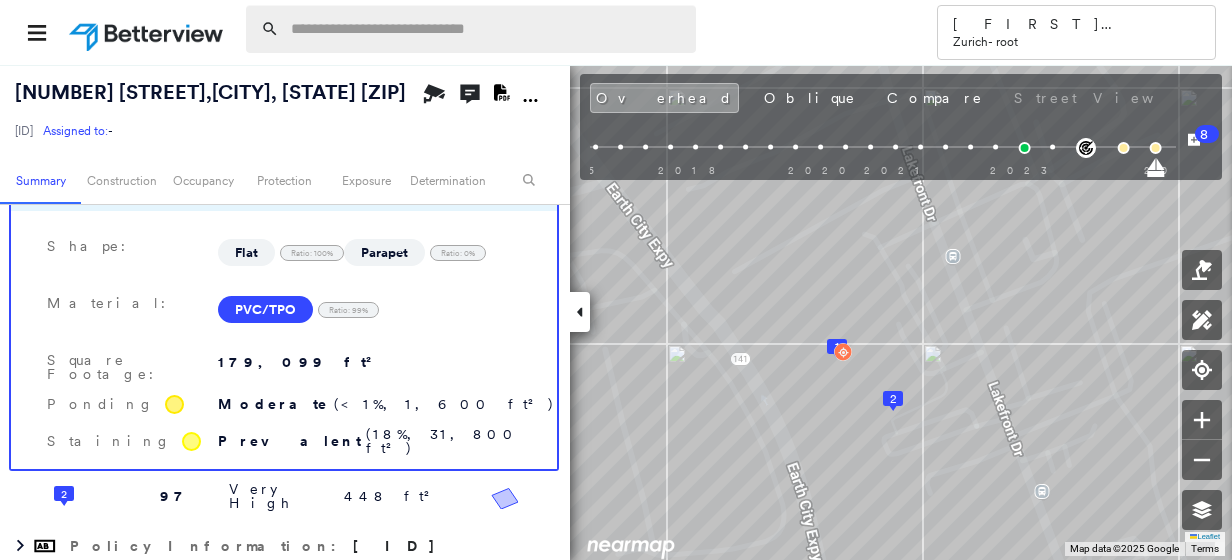 click at bounding box center (487, 29) 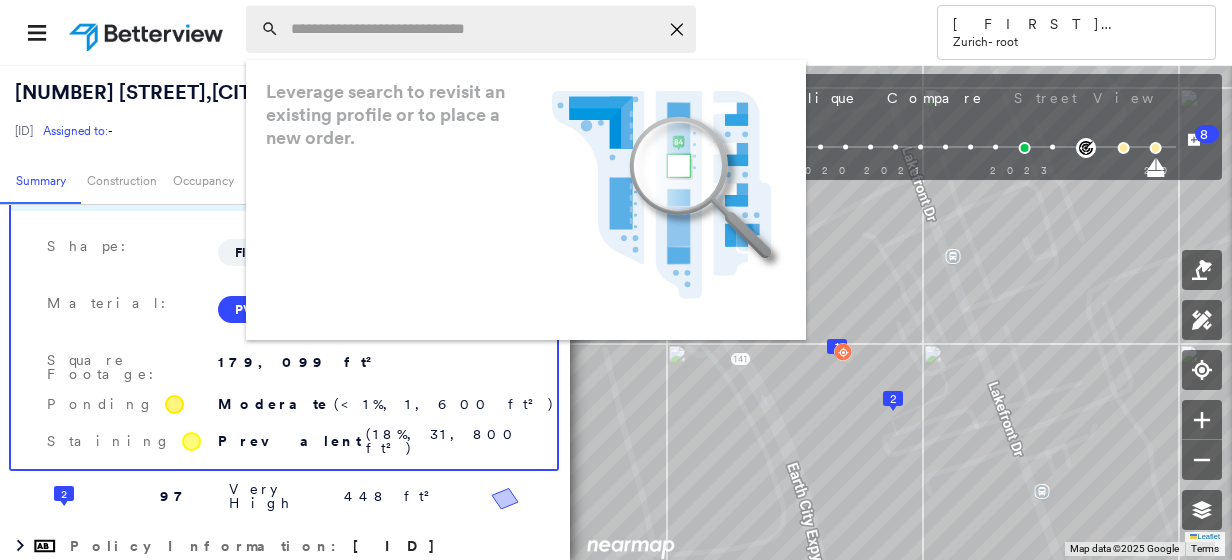 click at bounding box center (474, 29) 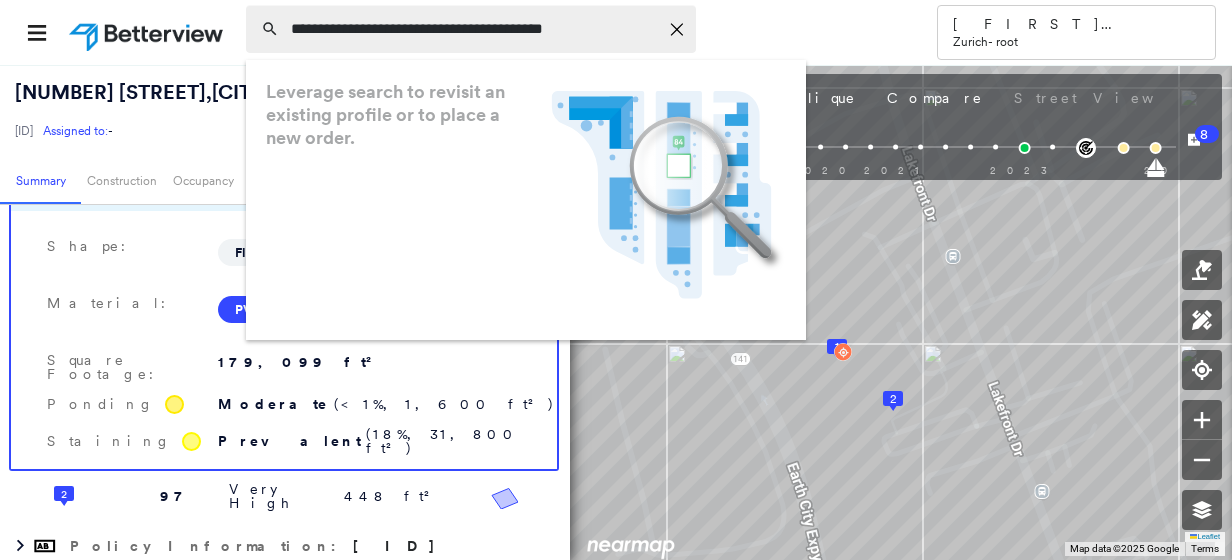 click on "**********" at bounding box center (474, 29) 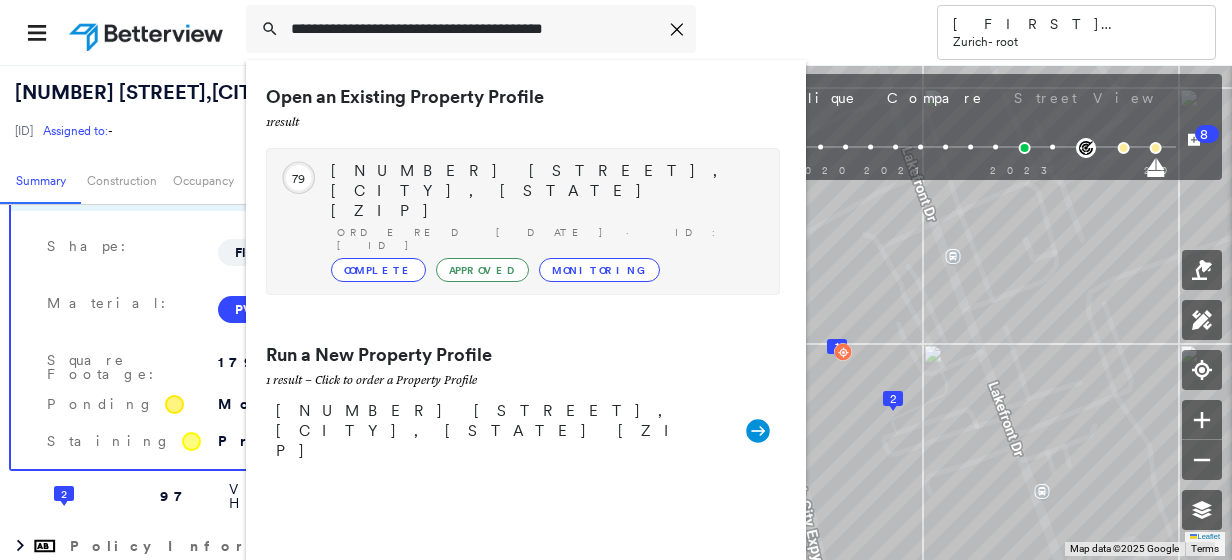 type on "**********" 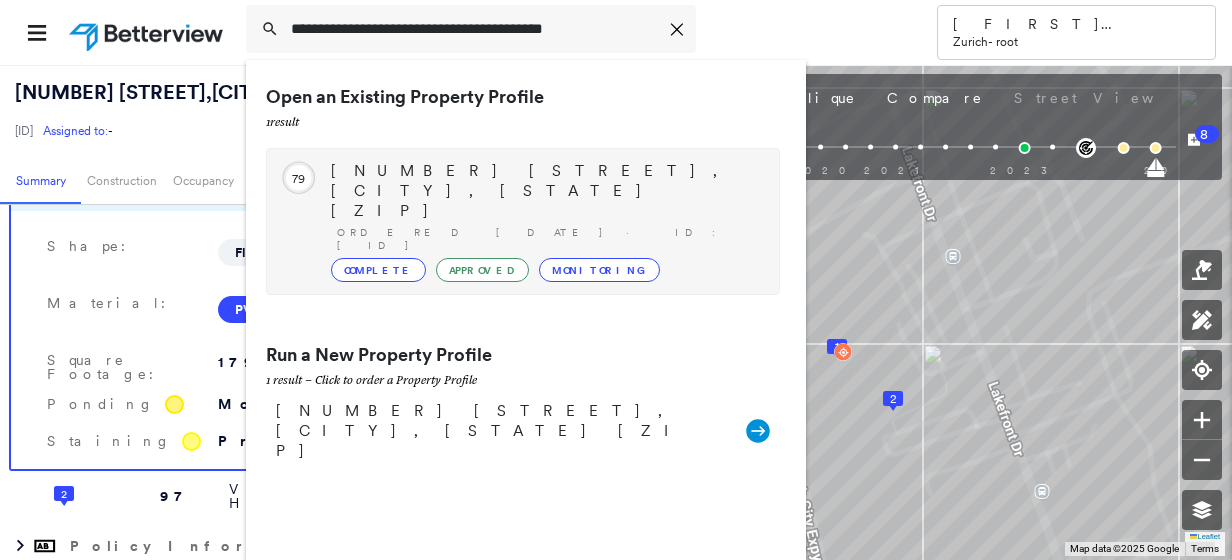 click on "Complete" at bounding box center [378, 270] 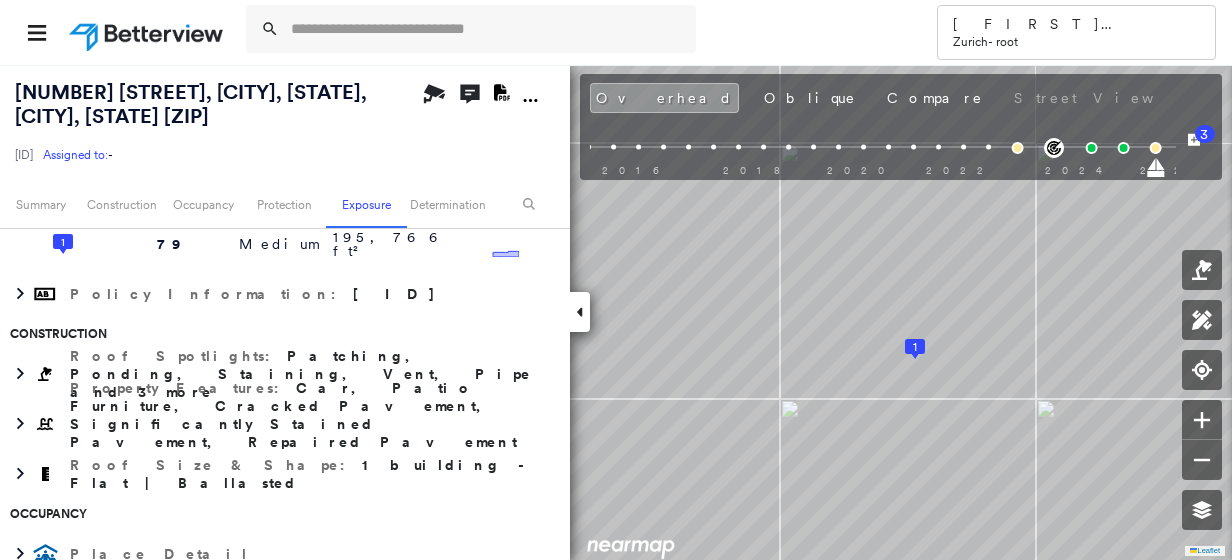 scroll, scrollTop: 462, scrollLeft: 0, axis: vertical 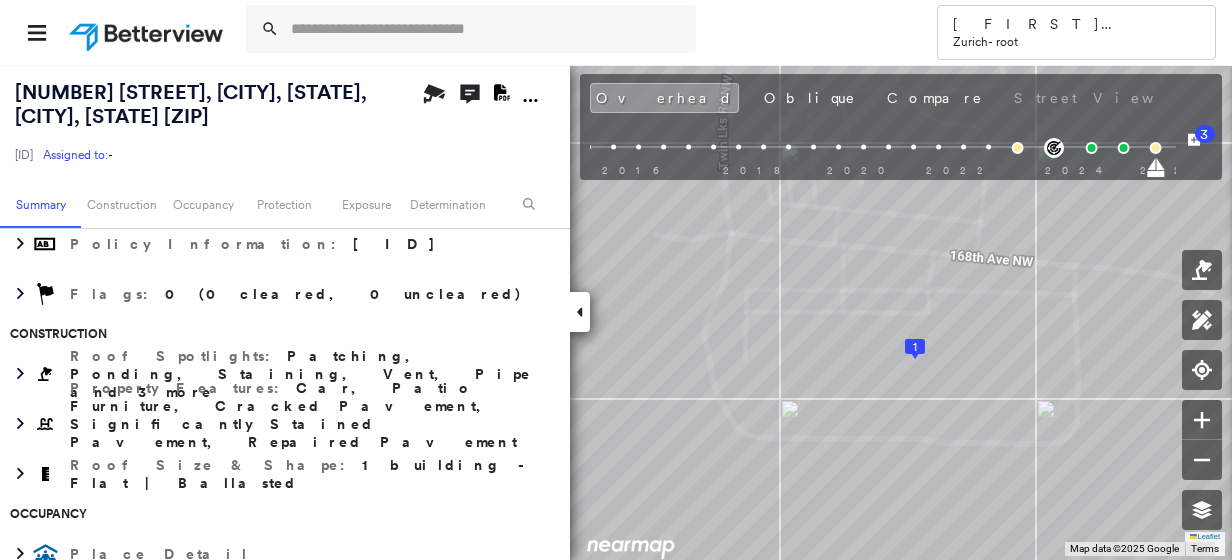 click on "Construction" at bounding box center (277, 334) 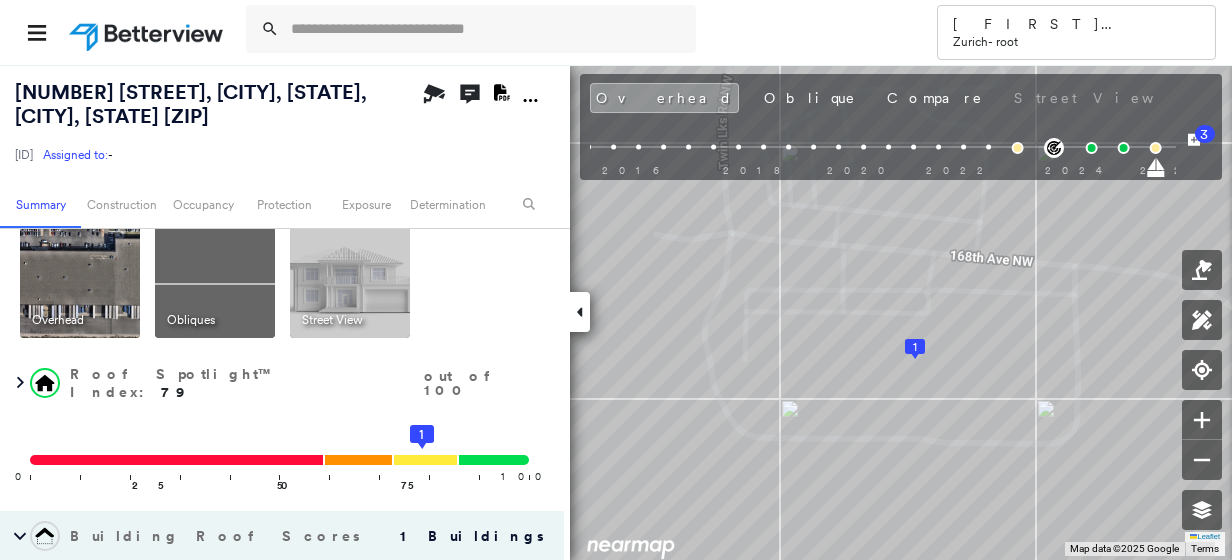 scroll, scrollTop: 0, scrollLeft: 0, axis: both 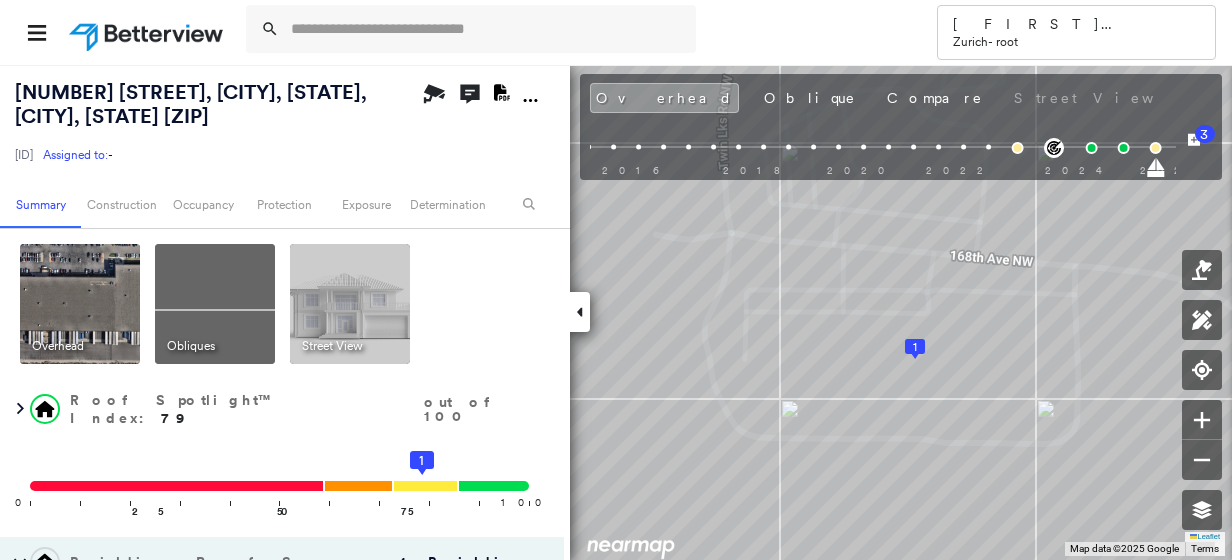 click on "Overhead Obliques Street View" at bounding box center (282, 304) 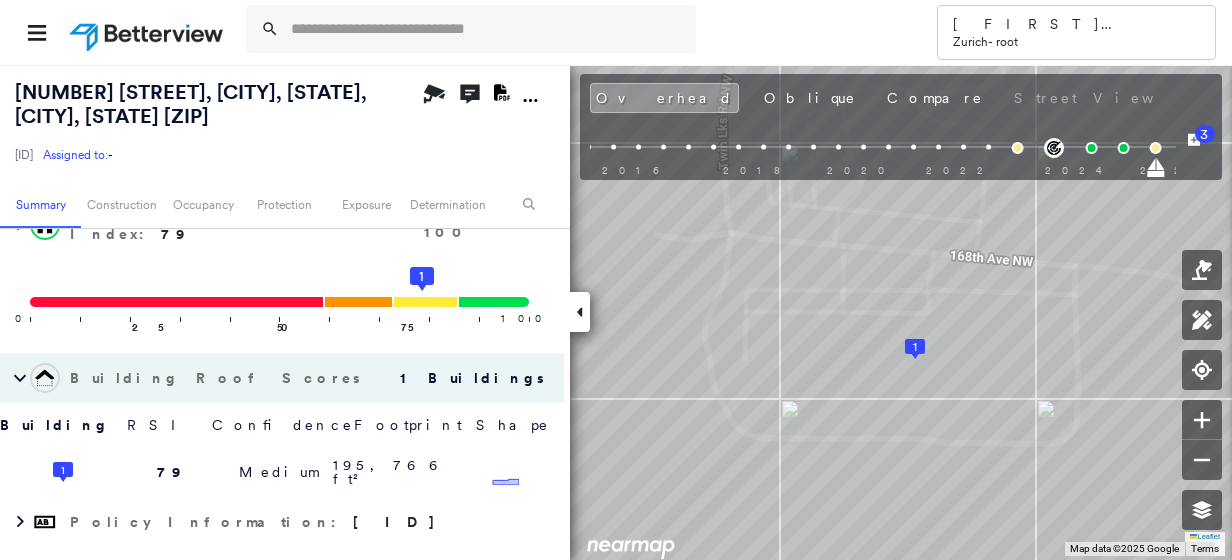 scroll, scrollTop: 192, scrollLeft: 0, axis: vertical 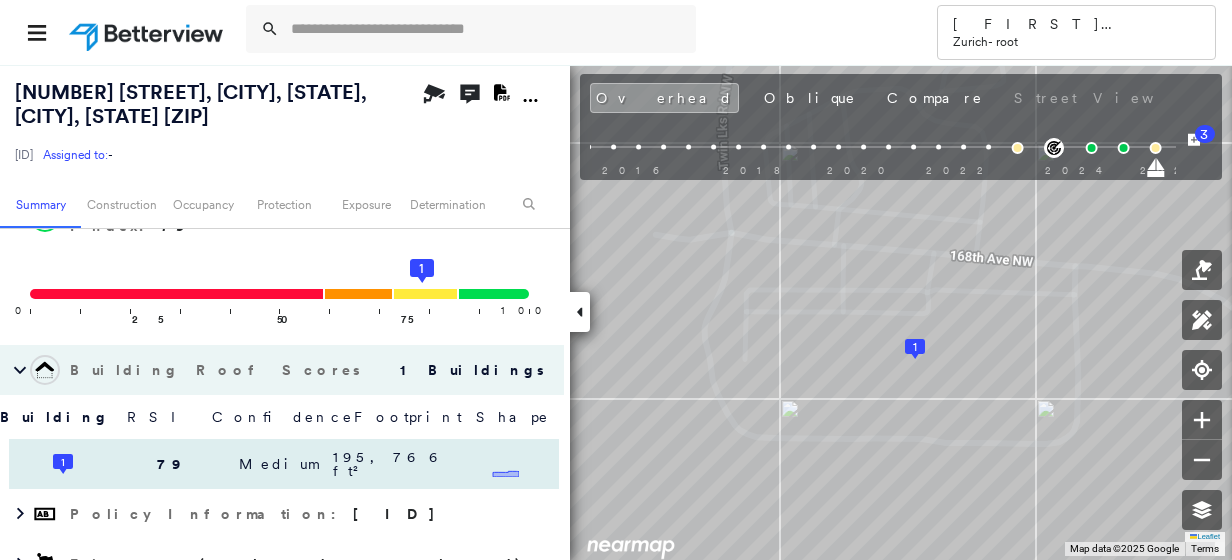 click 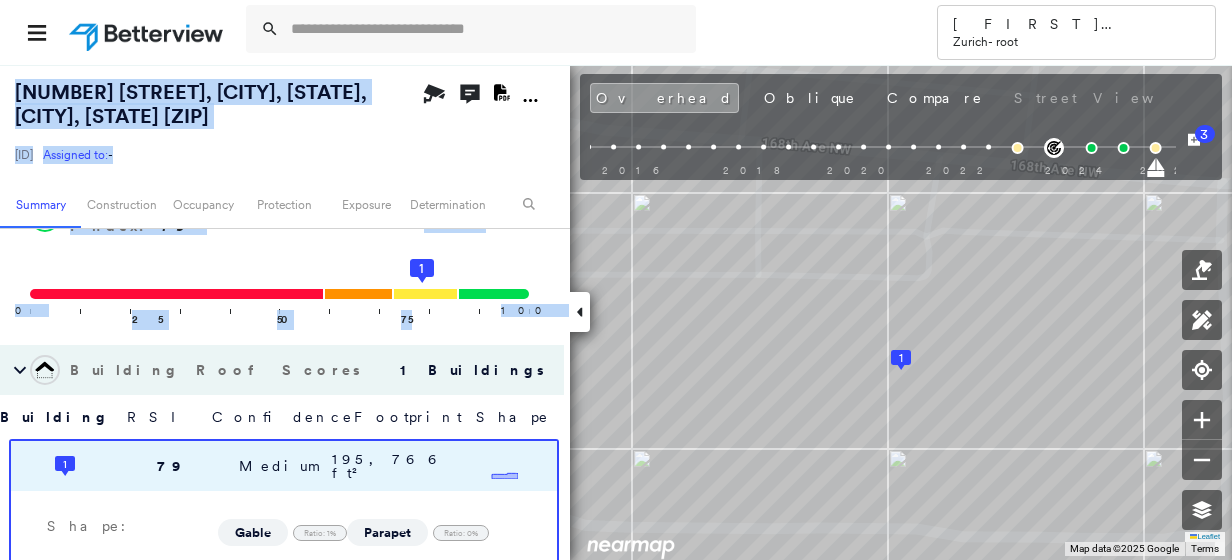 drag, startPoint x: 563, startPoint y: 287, endPoint x: 572, endPoint y: 323, distance: 37.107952 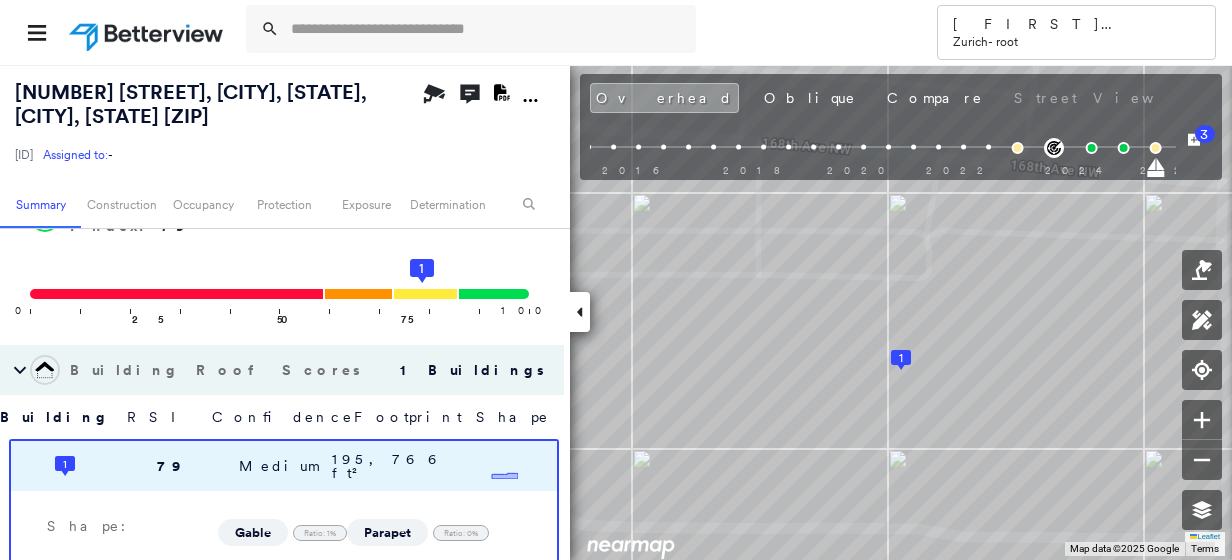 drag, startPoint x: 572, startPoint y: 323, endPoint x: 500, endPoint y: 318, distance: 72.1734 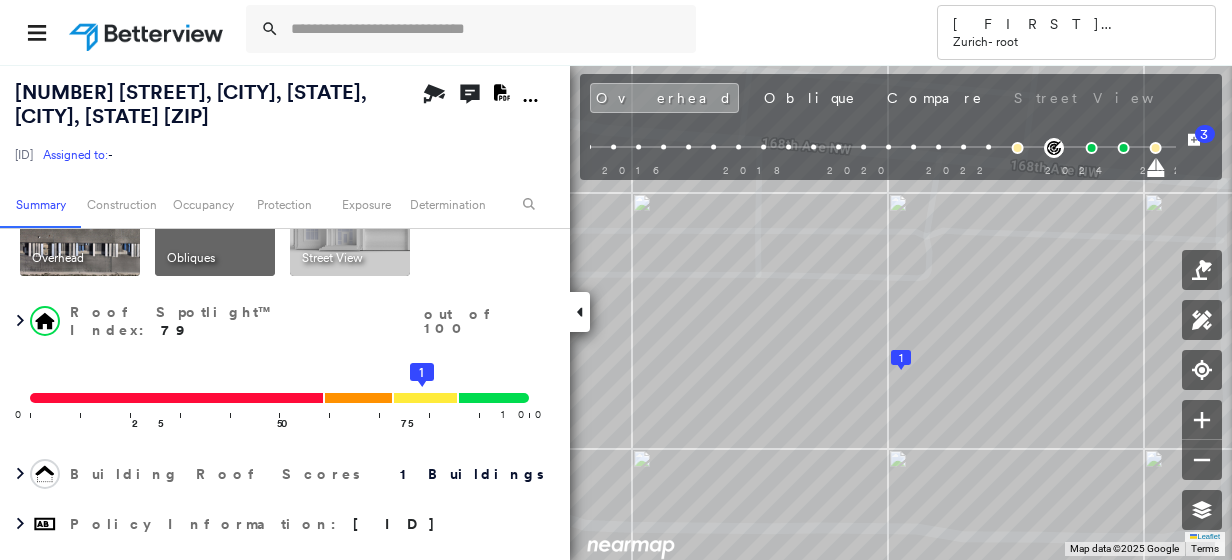scroll, scrollTop: 67, scrollLeft: 0, axis: vertical 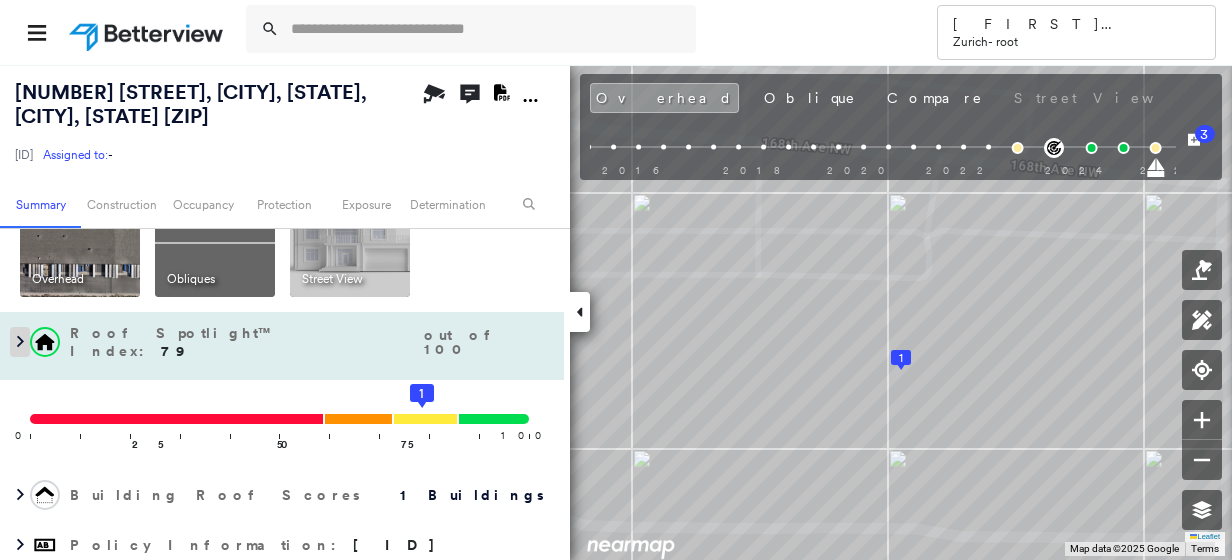 click 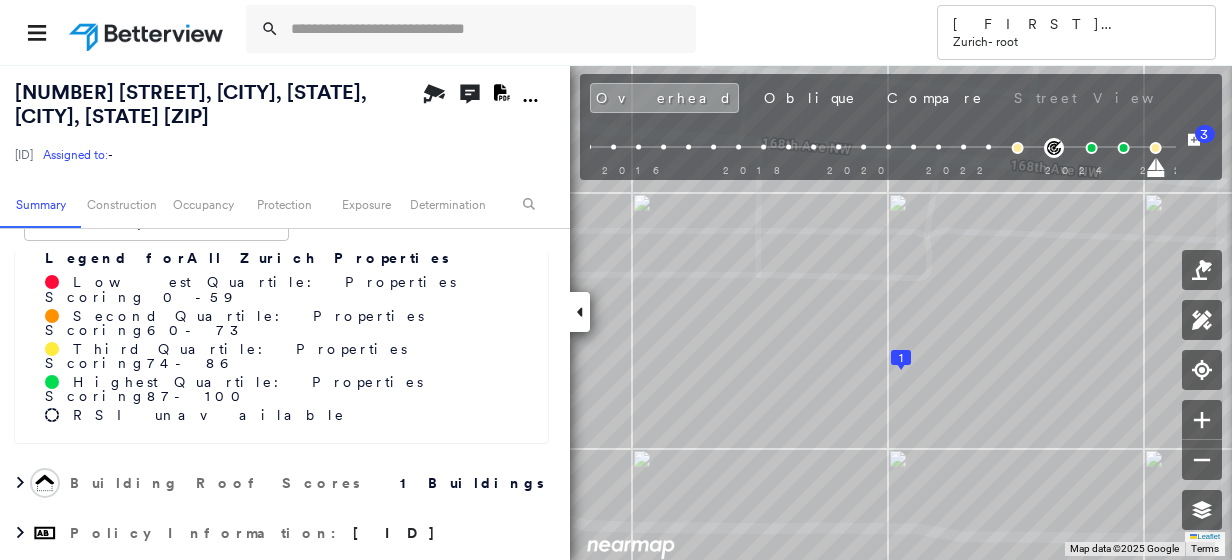 scroll, scrollTop: 372, scrollLeft: 0, axis: vertical 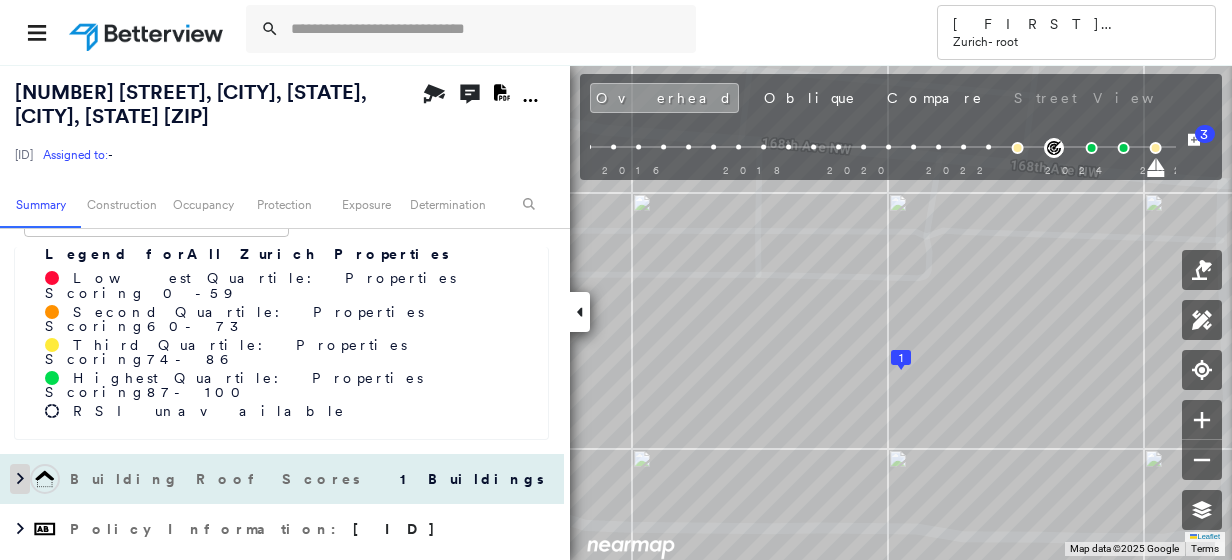 click at bounding box center [20, 479] 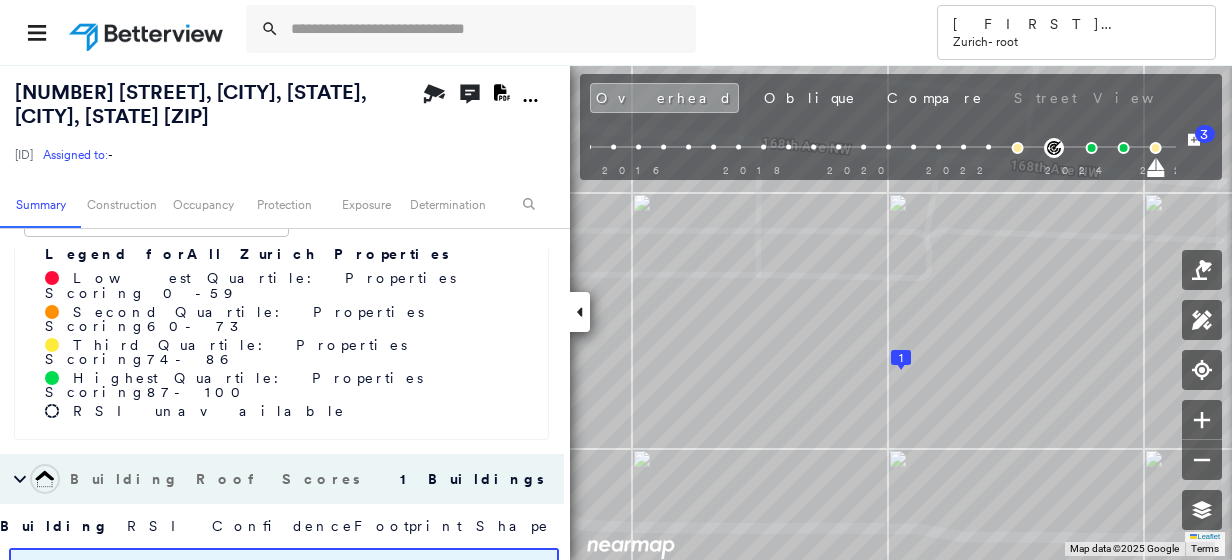 click 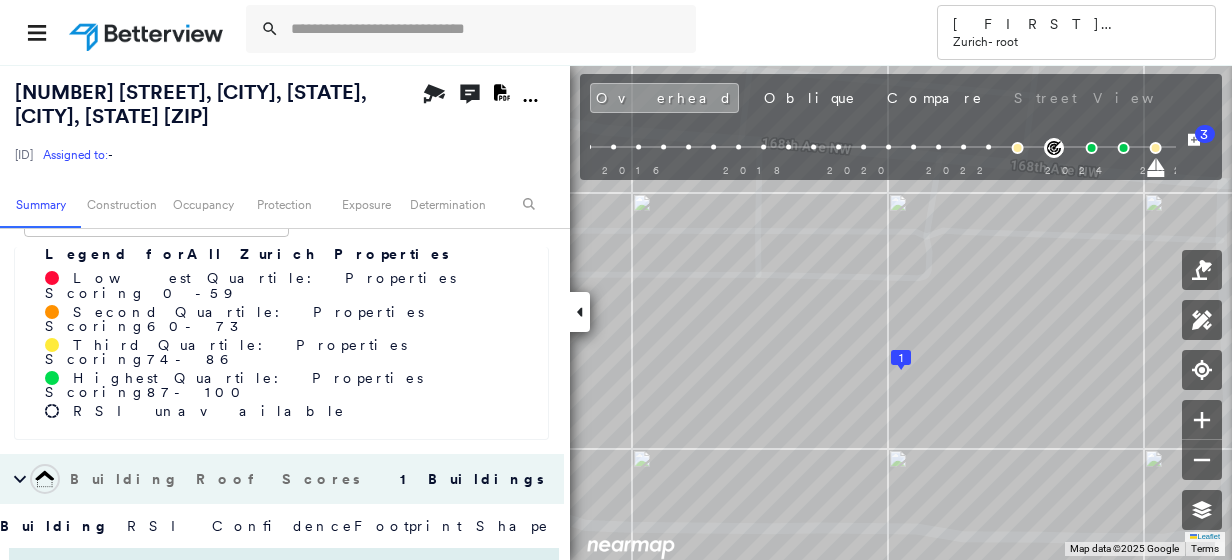 click 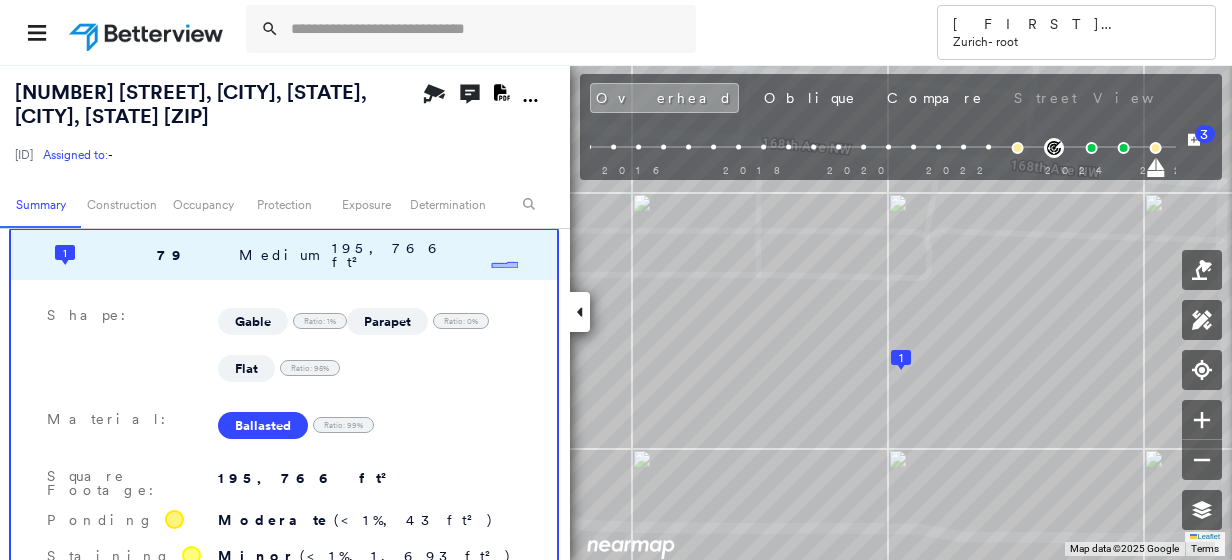 scroll, scrollTop: 699, scrollLeft: 0, axis: vertical 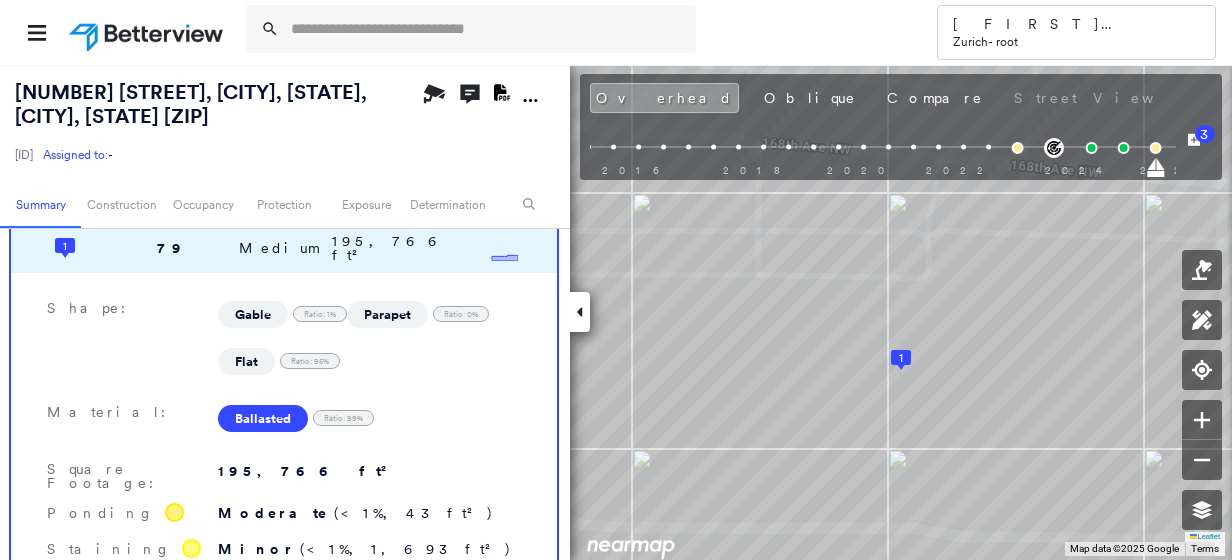 click on "Google" at bounding box center (1273, 98) 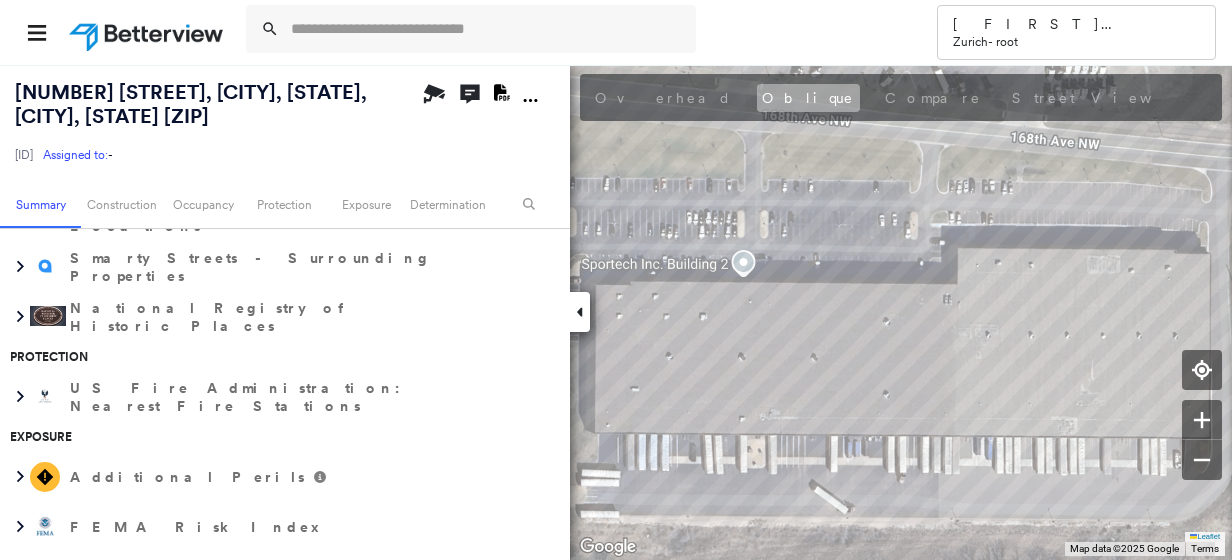 click on "Oblique" at bounding box center (808, 98) 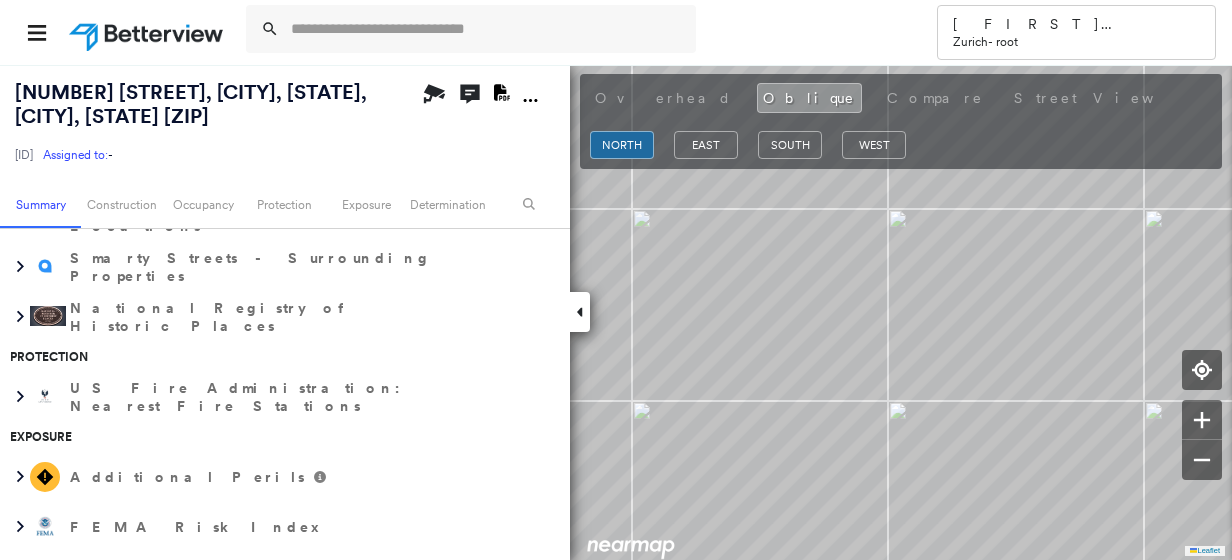 click on "Photos" at bounding box center [1380, 98] 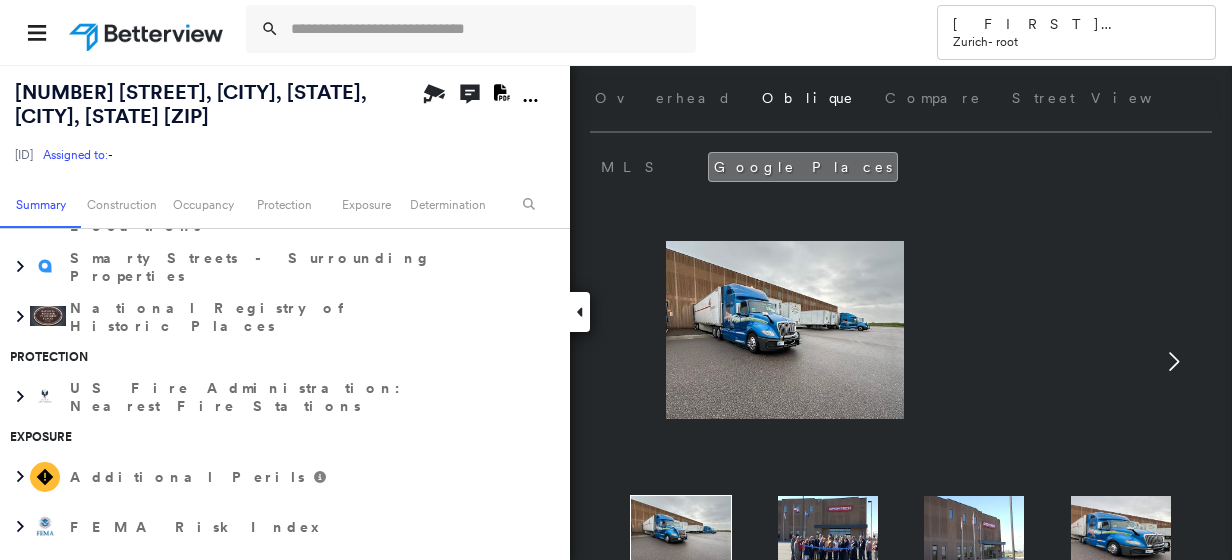 click 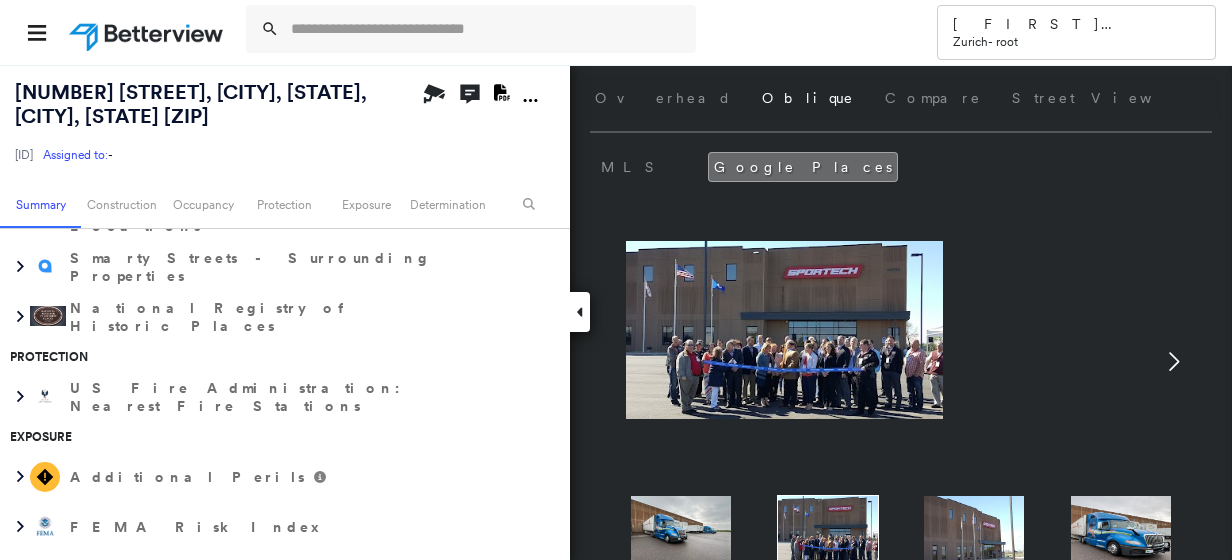 click 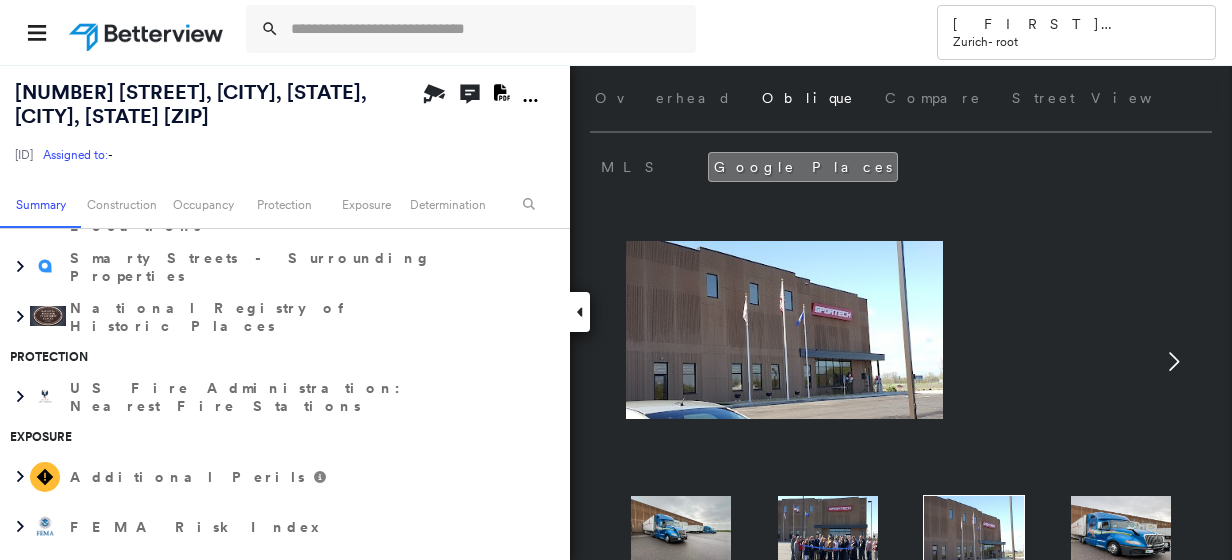 click 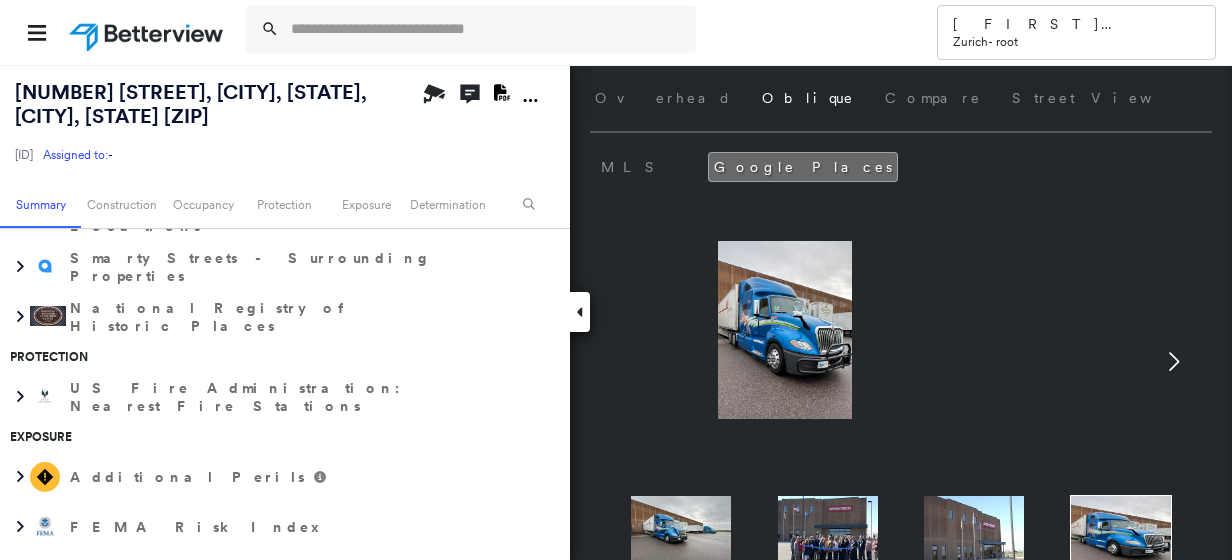 click 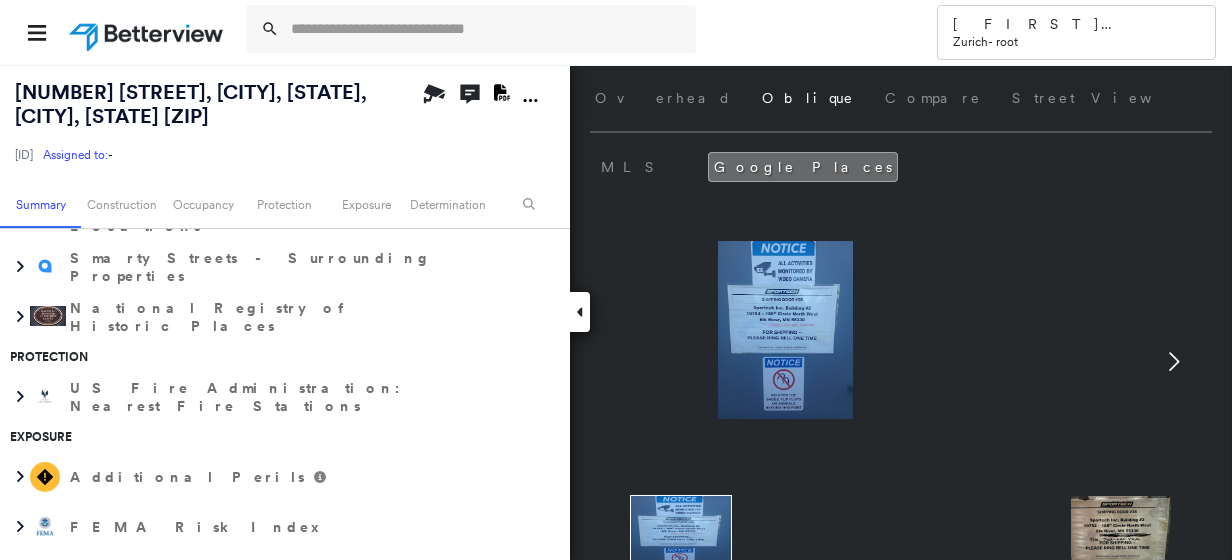 click 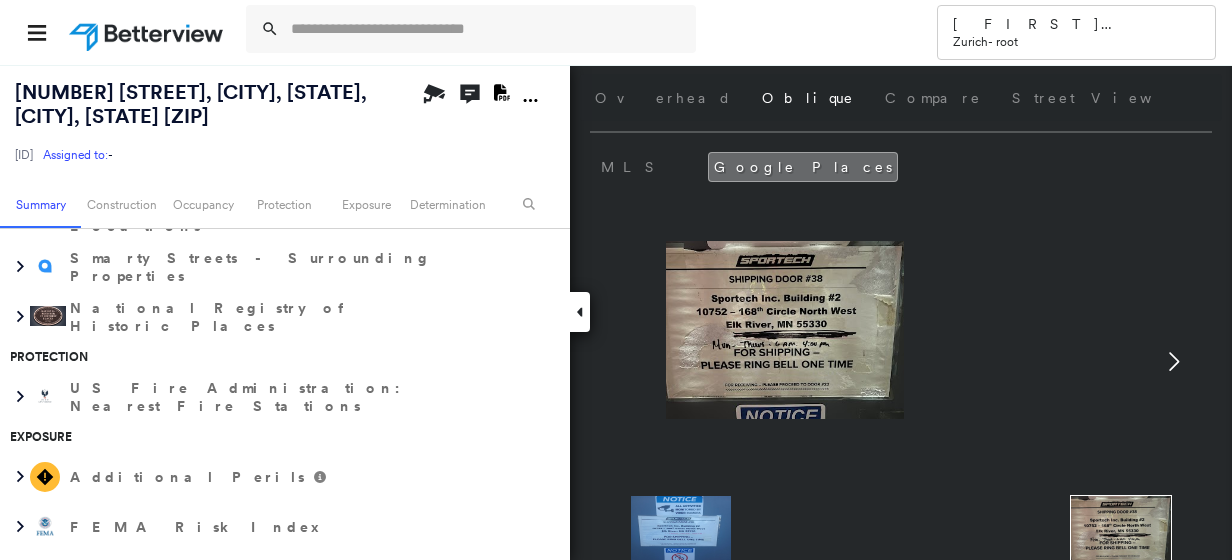 click 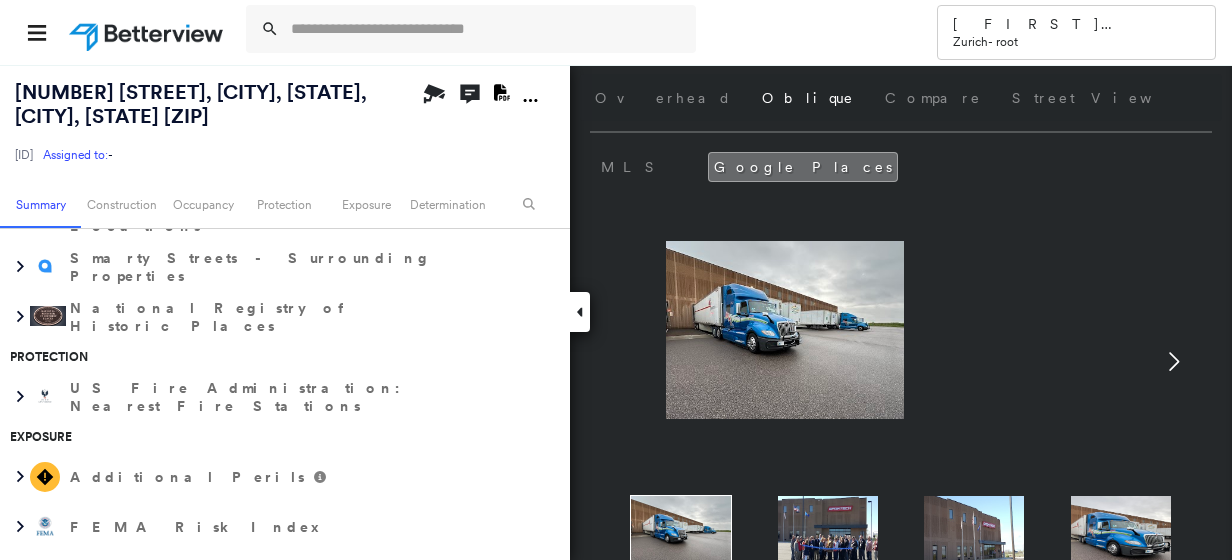 click 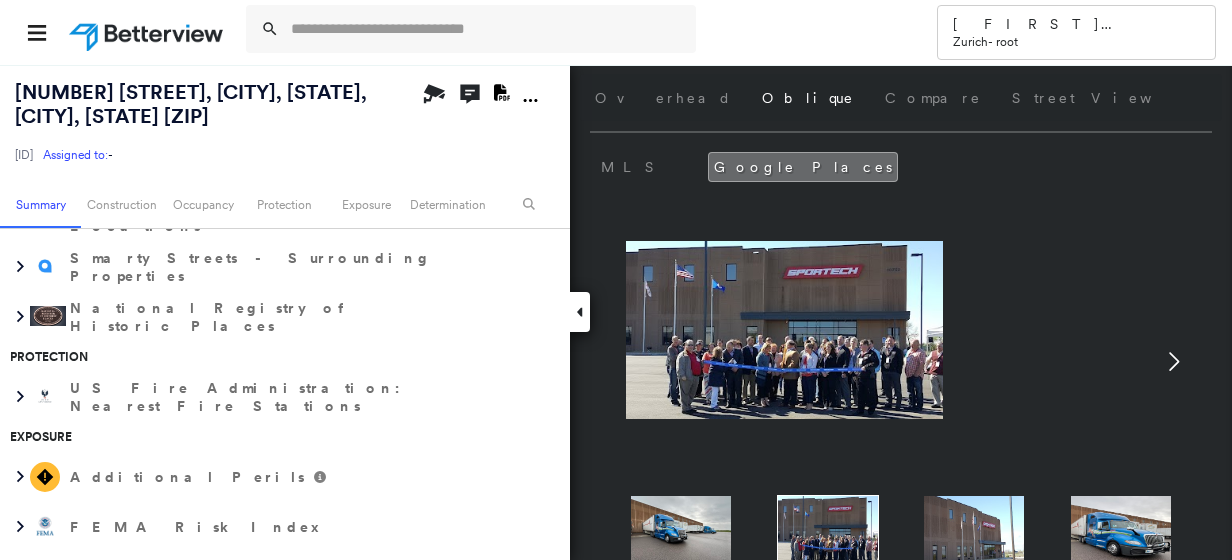 click 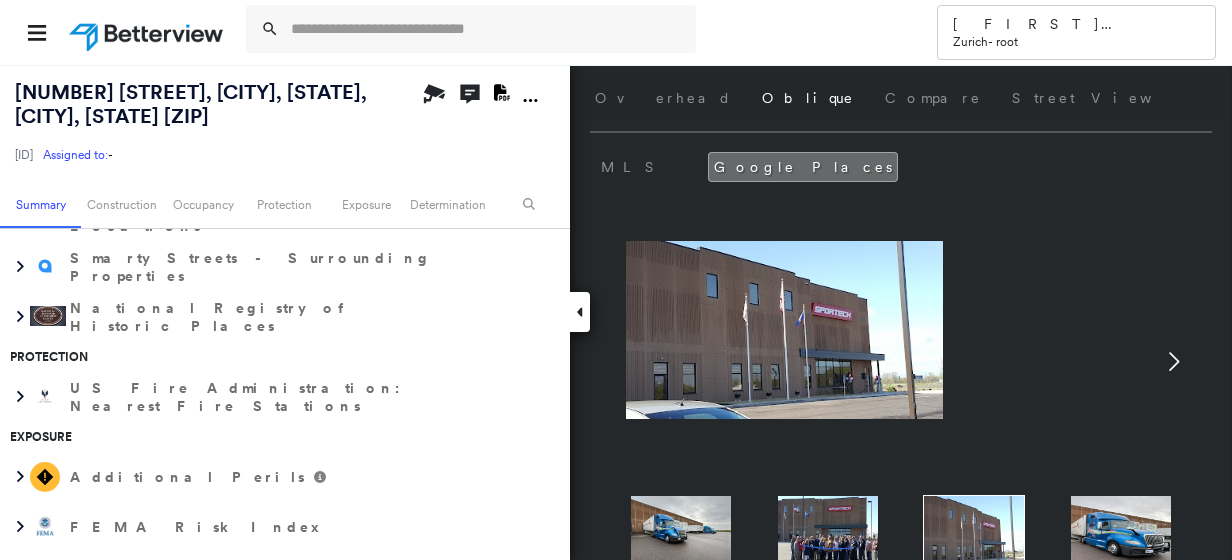click 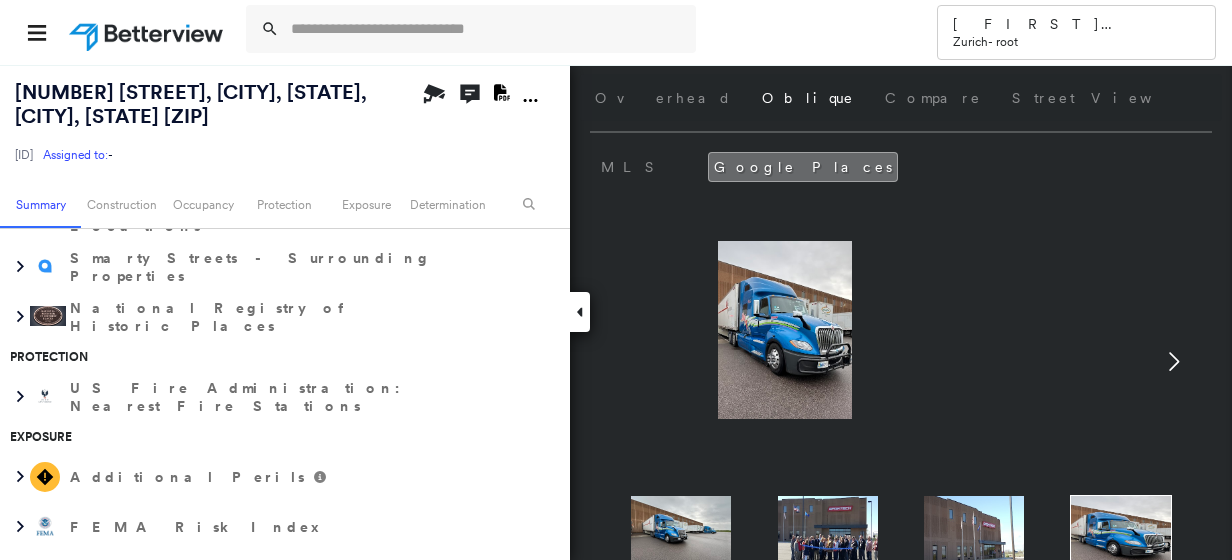 click 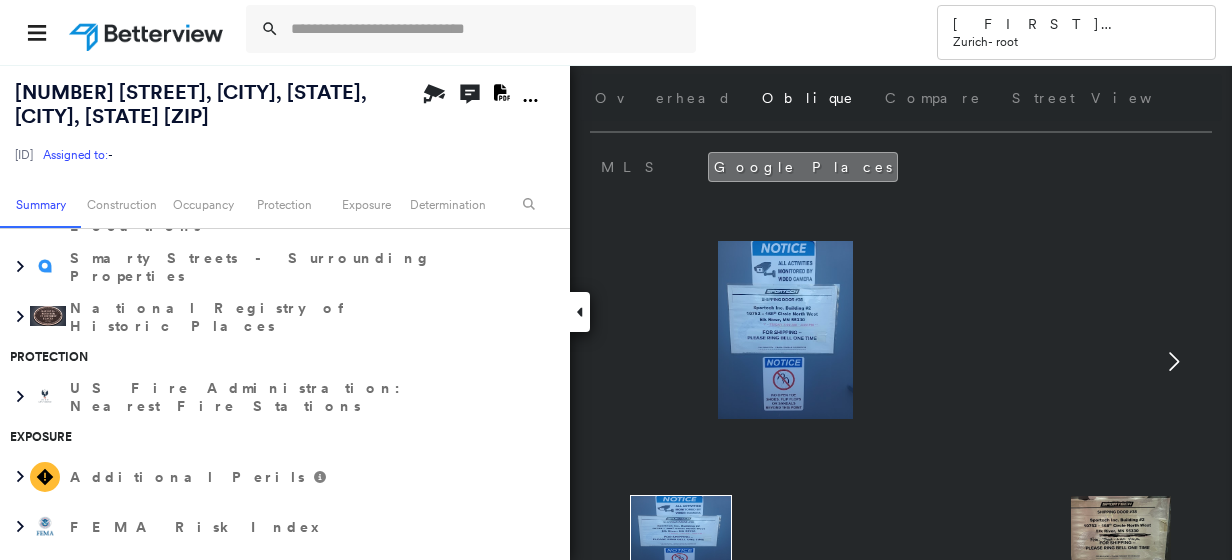 click 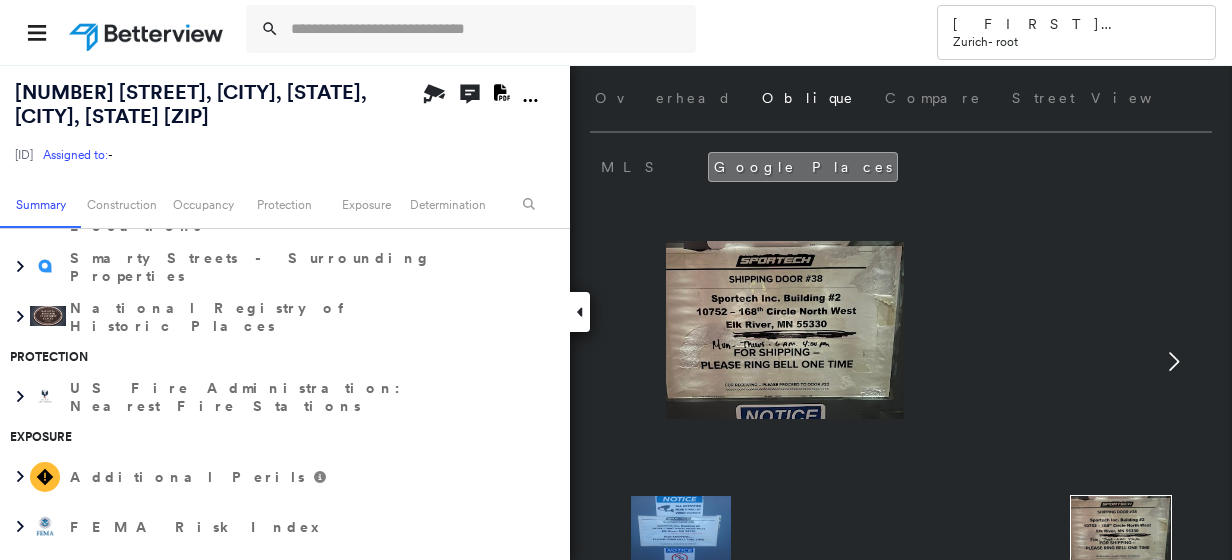 click 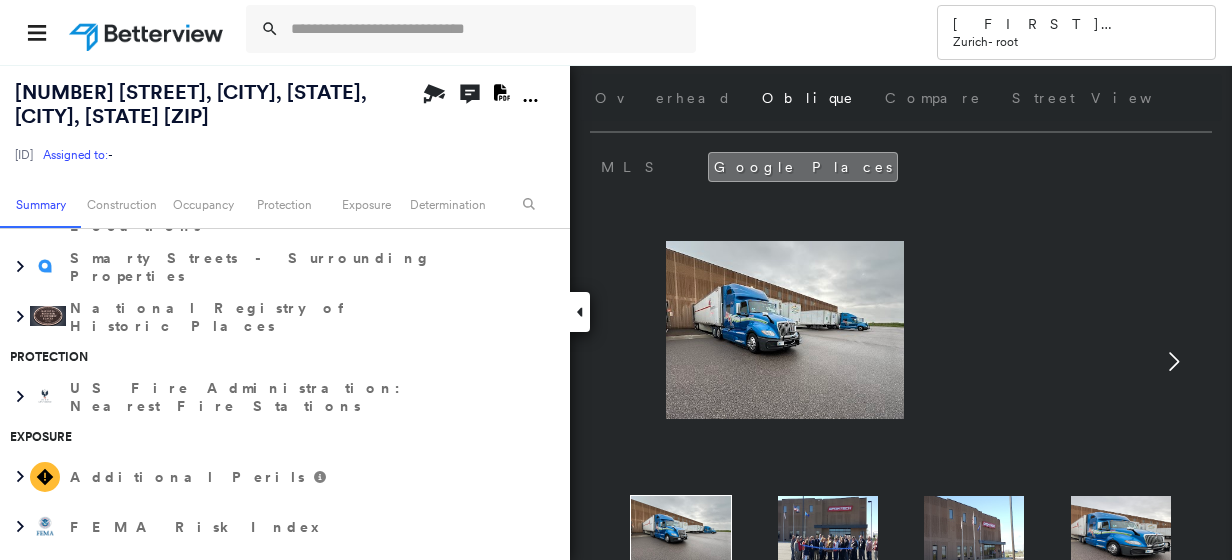 click on "Google" at bounding box center [1271, 98] 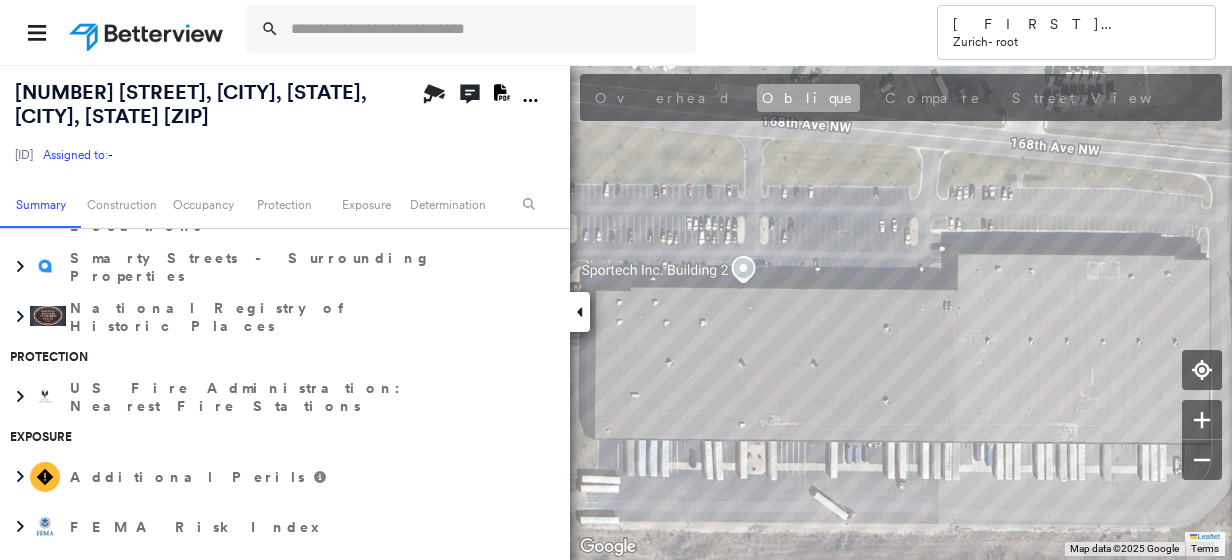 click on "Oblique" at bounding box center [808, 98] 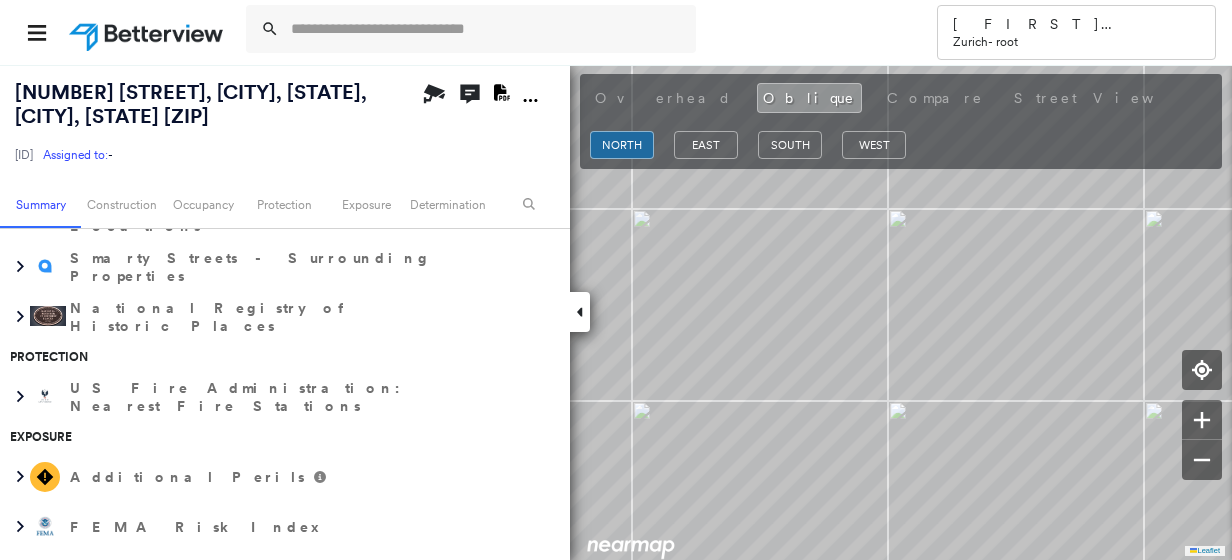 click on "Google" at bounding box center (1273, 98) 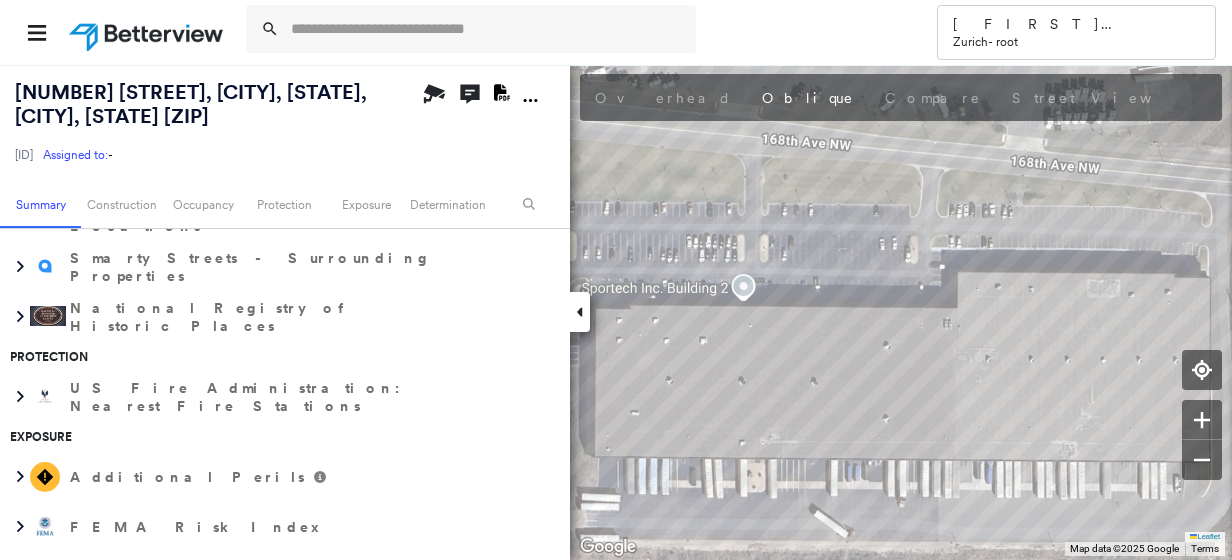type 